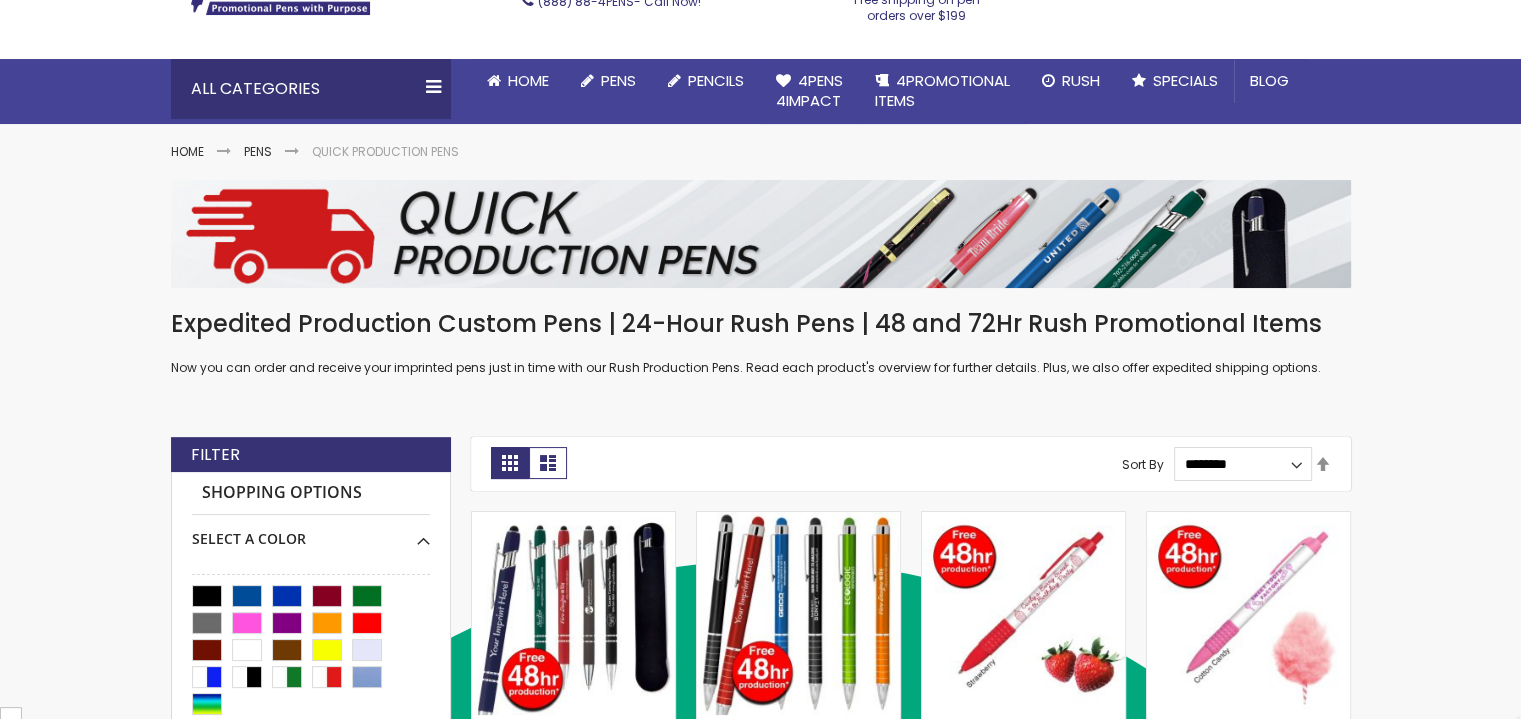 scroll, scrollTop: 200, scrollLeft: 0, axis: vertical 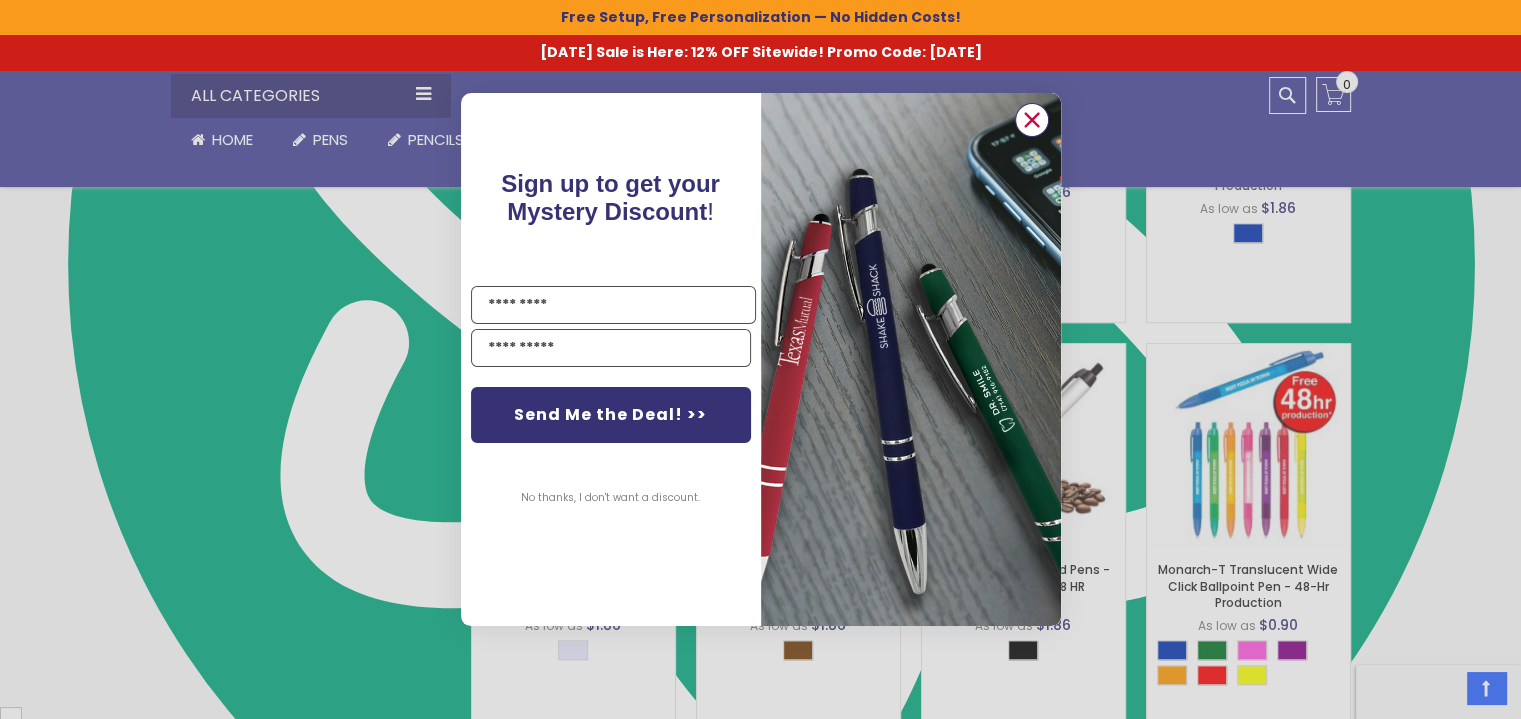 click 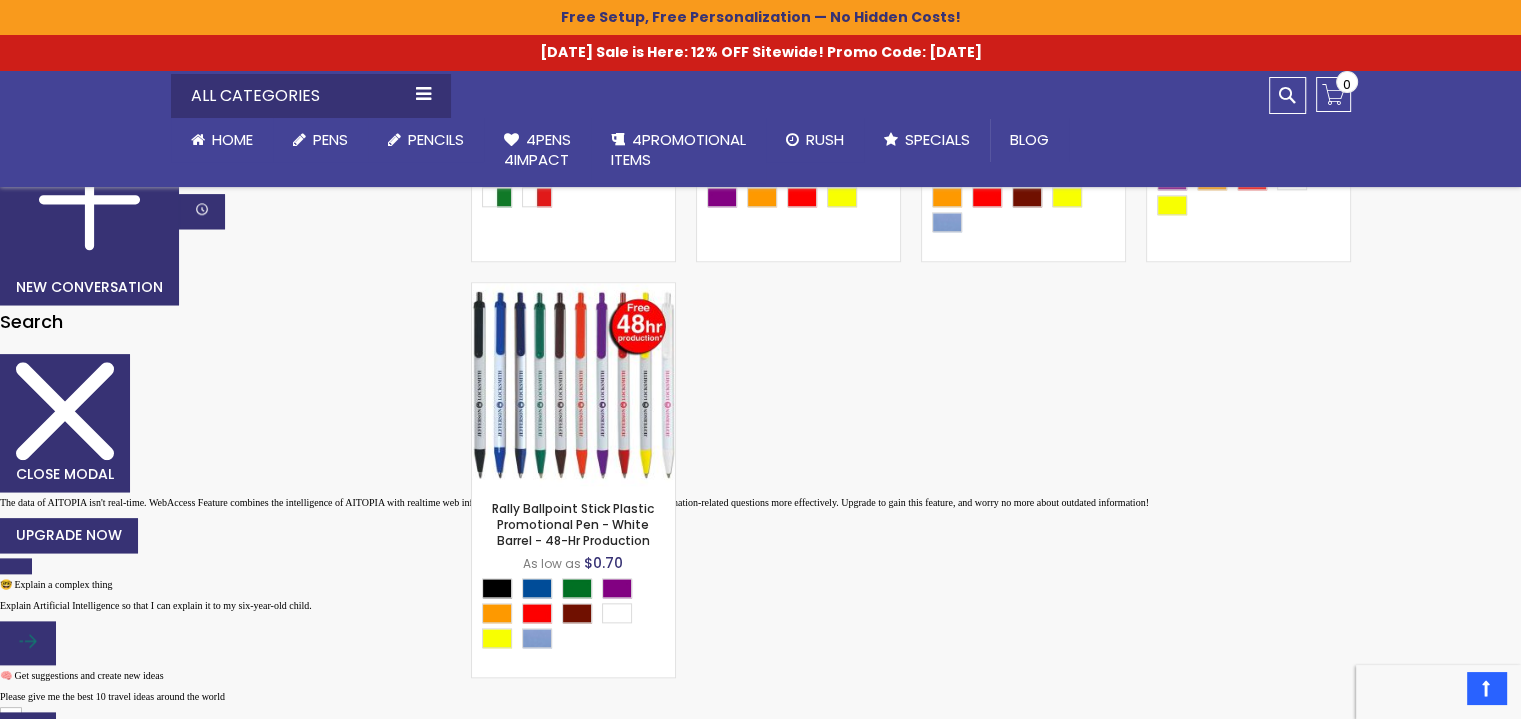 scroll, scrollTop: 2100, scrollLeft: 0, axis: vertical 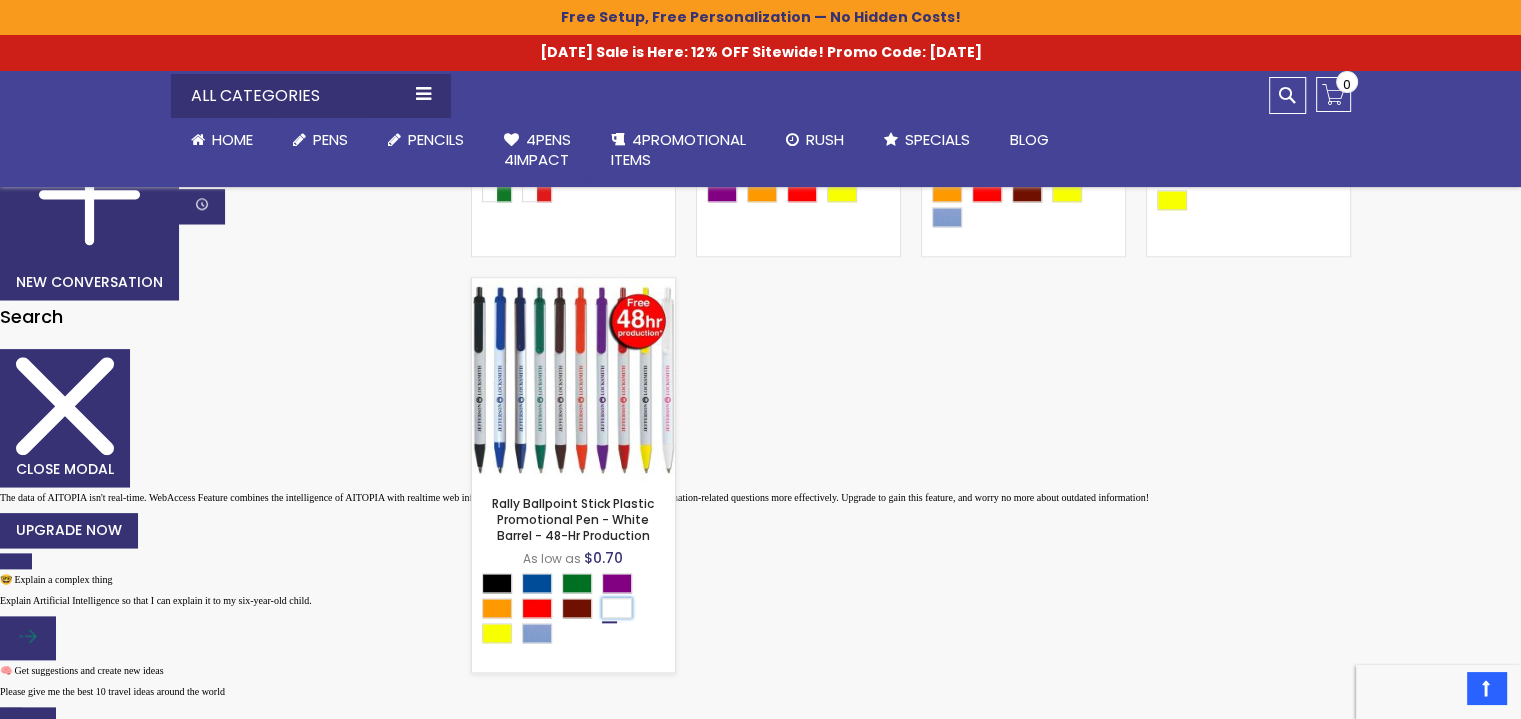 click at bounding box center (617, 608) 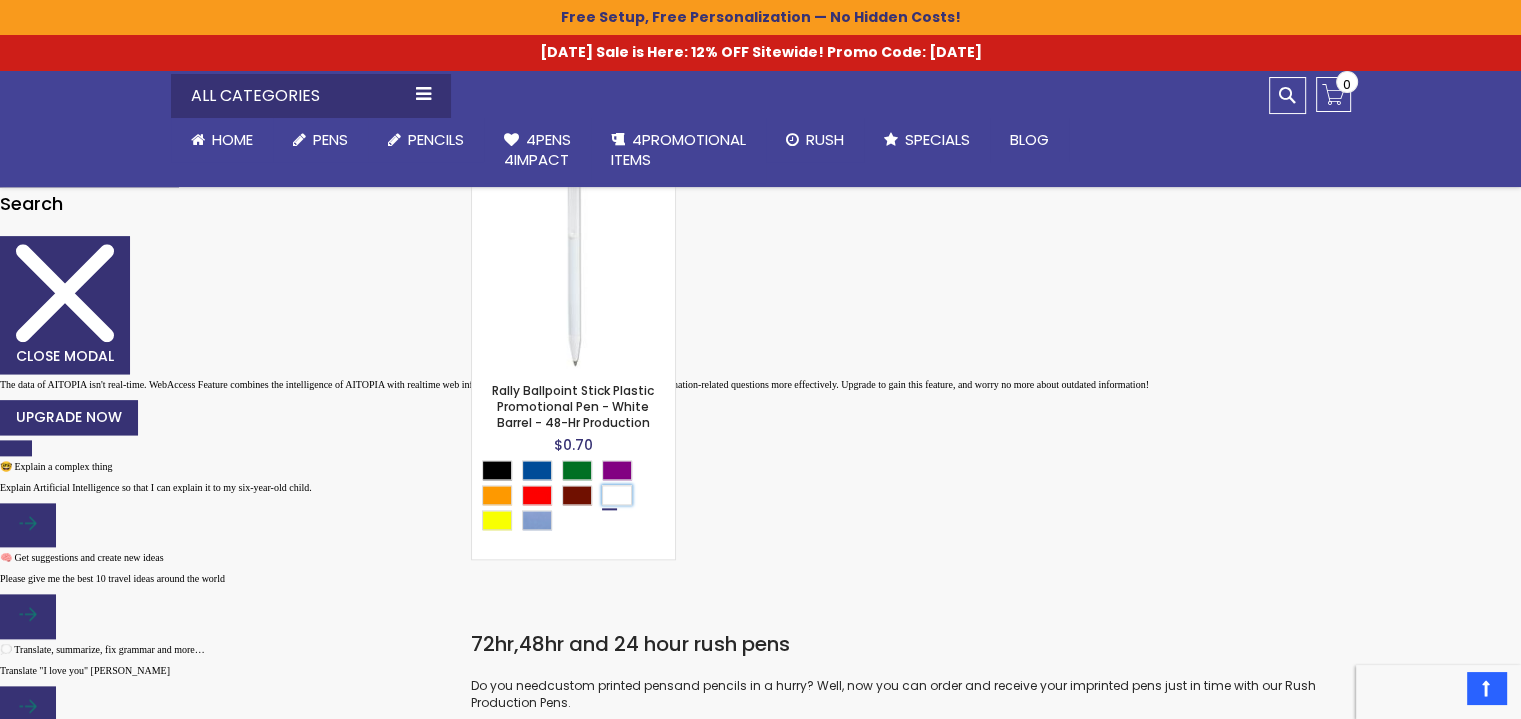 scroll, scrollTop: 2200, scrollLeft: 0, axis: vertical 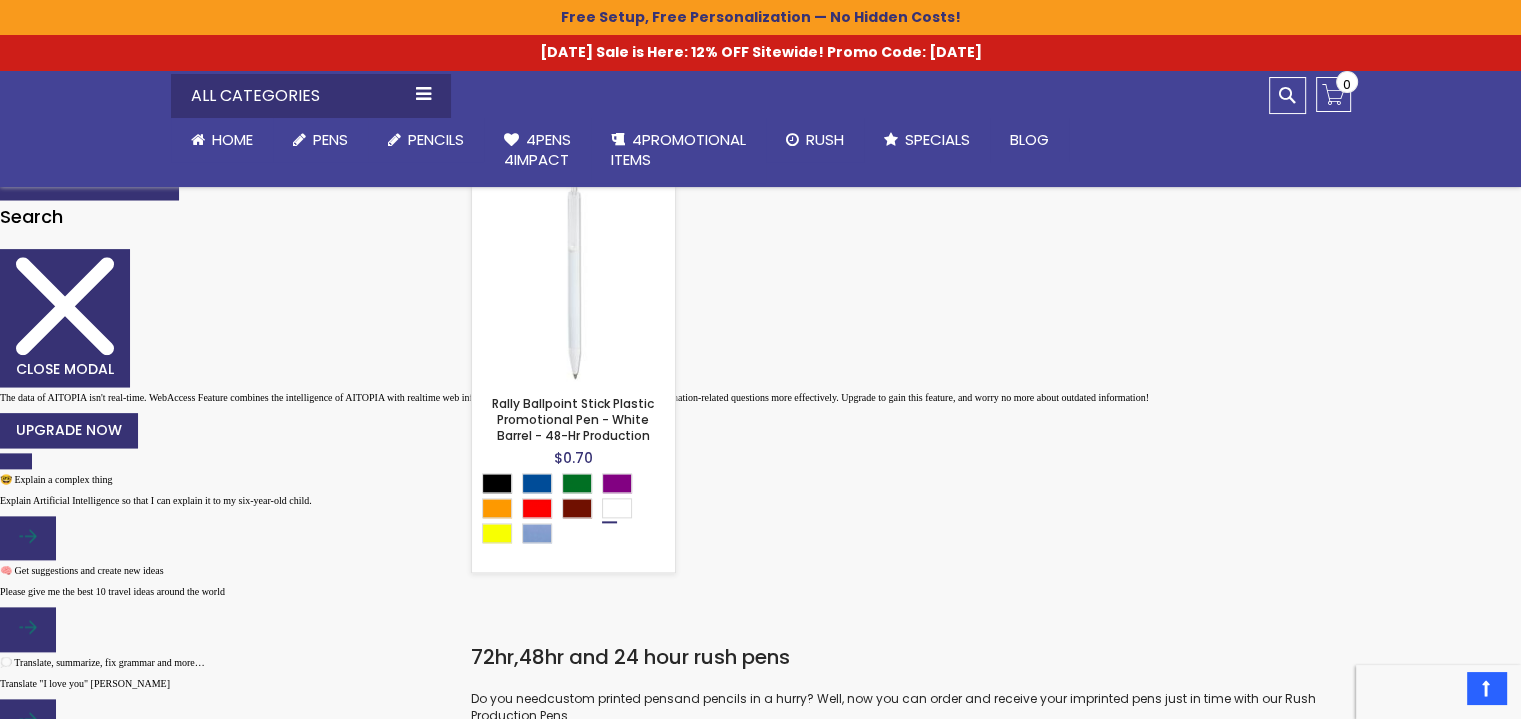 click on "Rally Ballpoint Stick Plastic Promotional Pen - White Barrel - 48-Hr Production
As low as
$0.70
-
**
+" at bounding box center [573, 477] 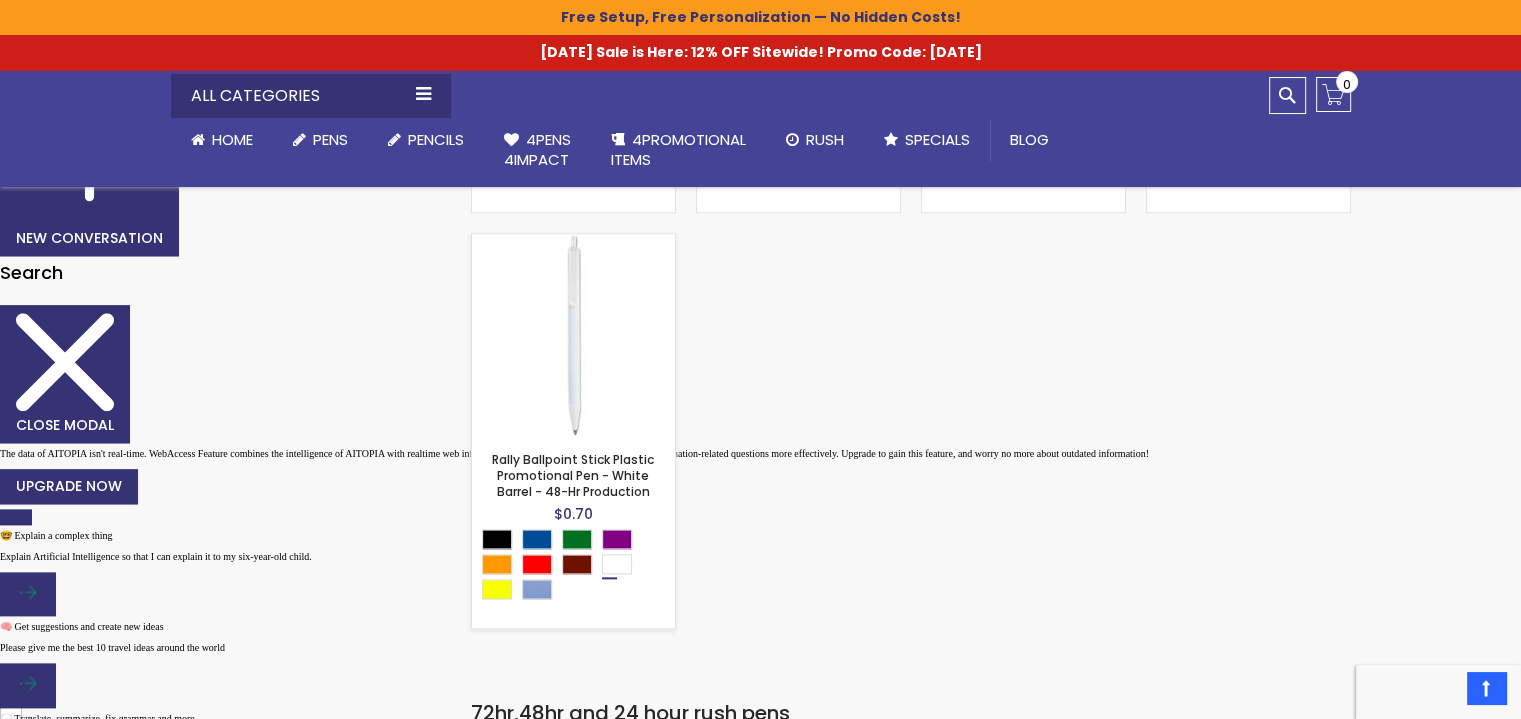 scroll, scrollTop: 2100, scrollLeft: 0, axis: vertical 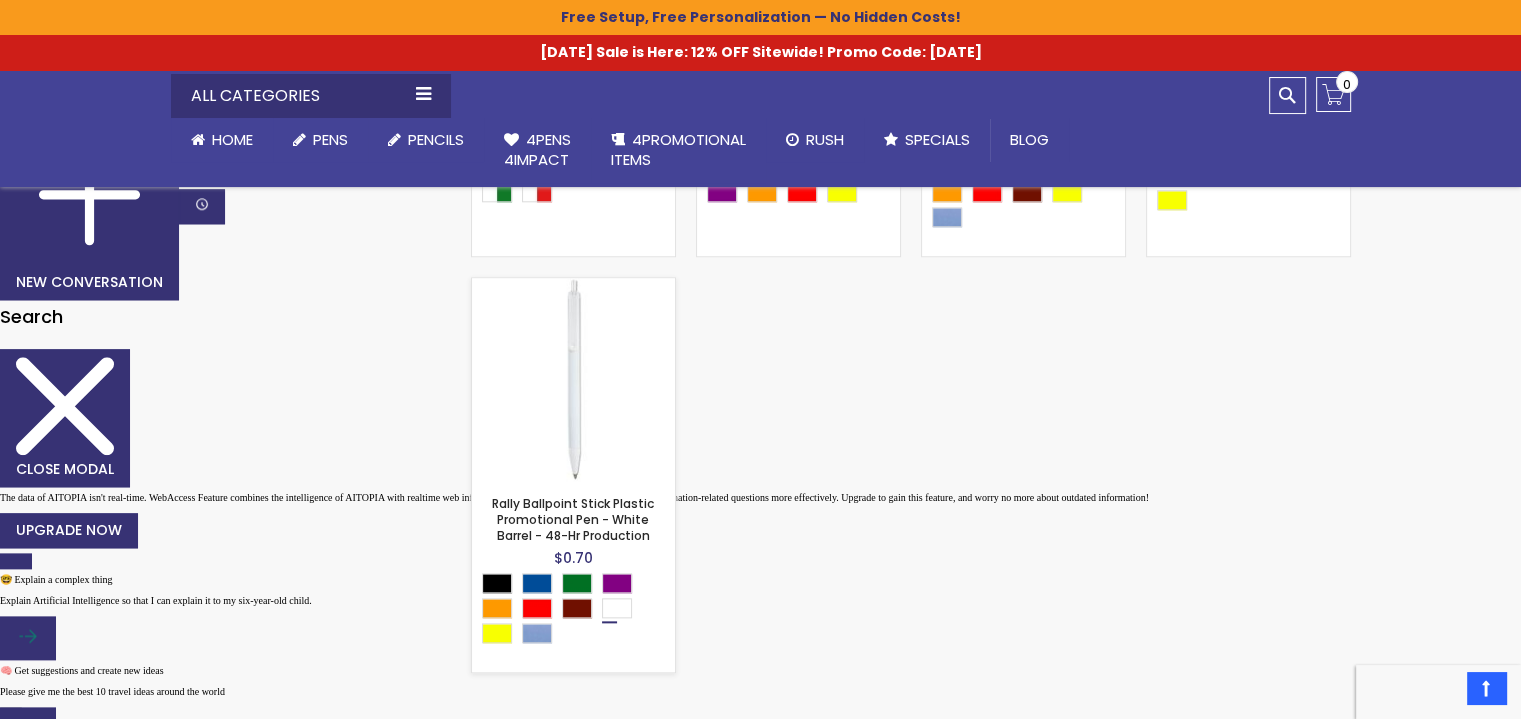 click at bounding box center (573, 379) 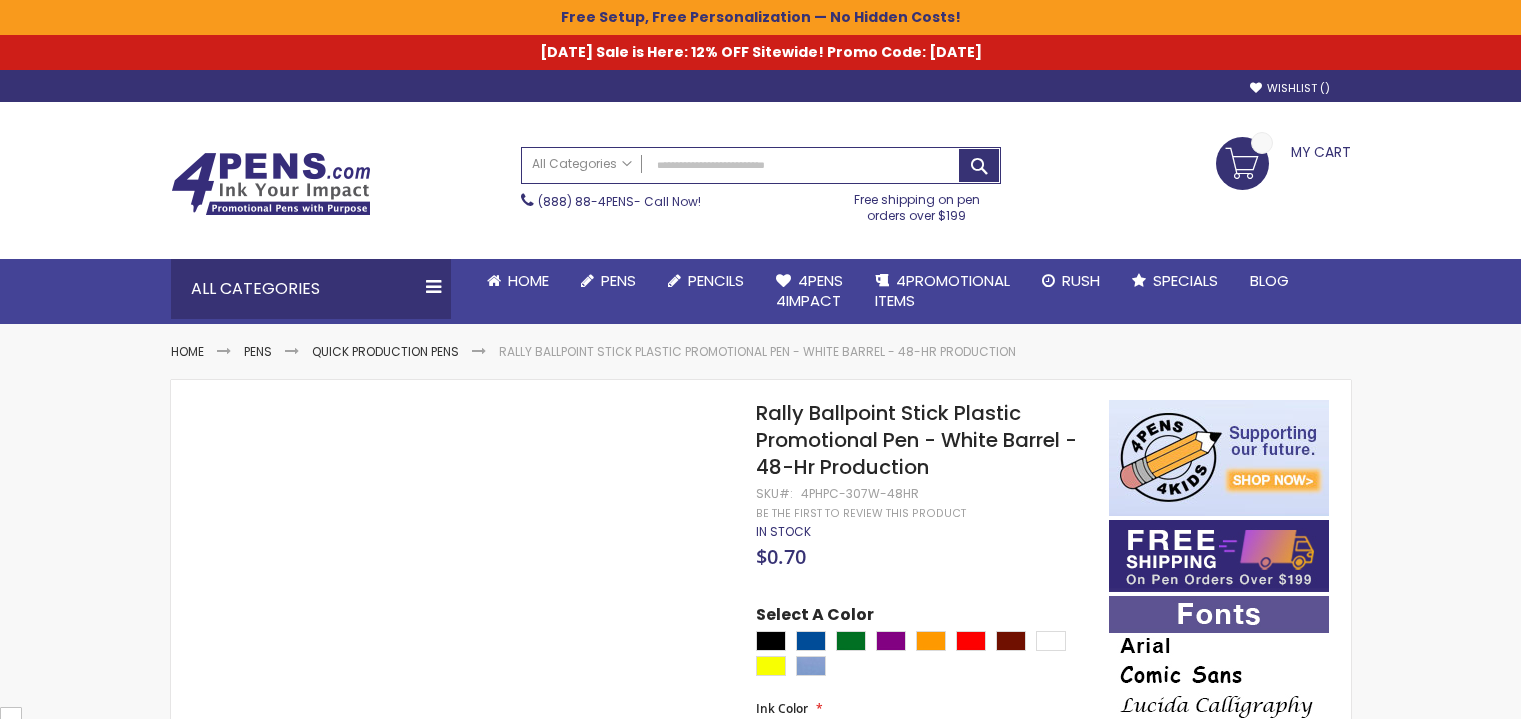 scroll, scrollTop: 0, scrollLeft: 0, axis: both 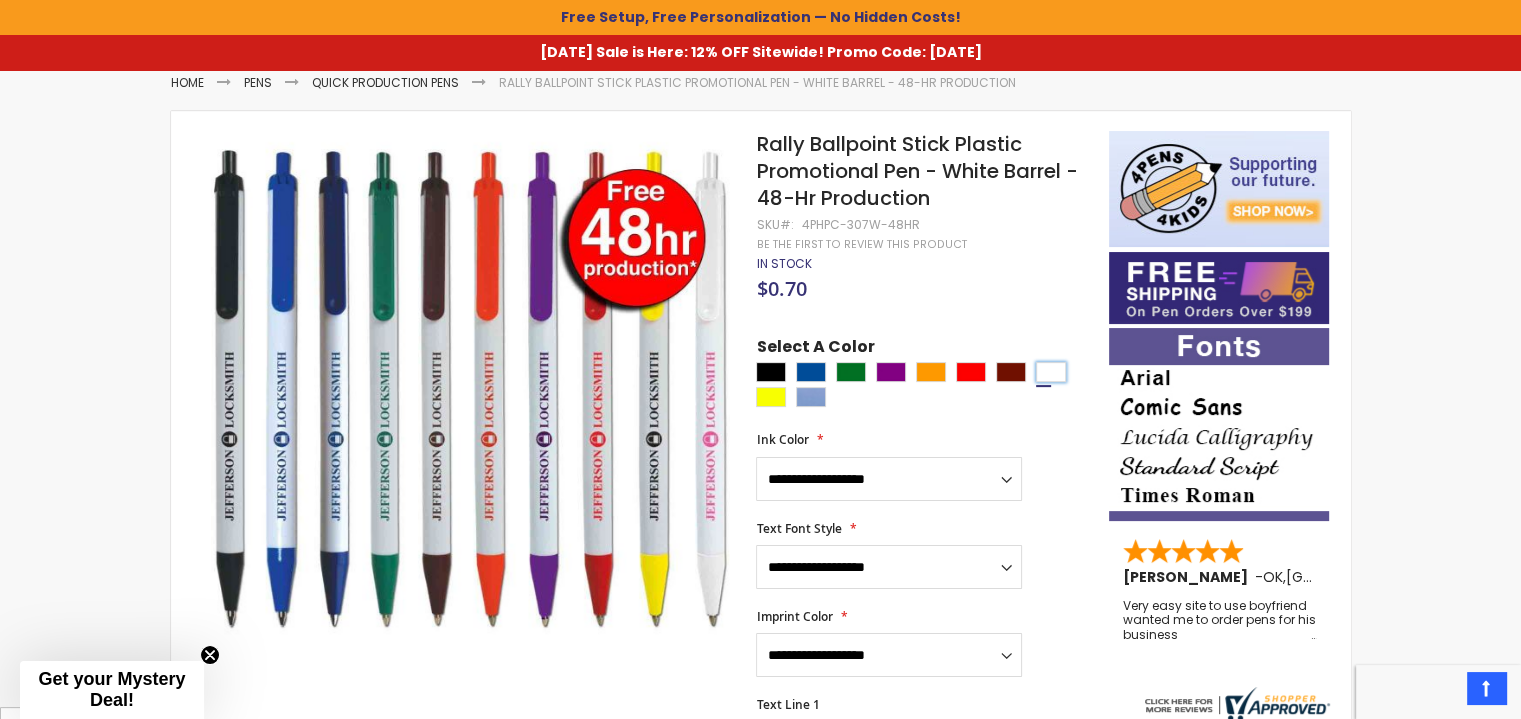 click at bounding box center (1051, 372) 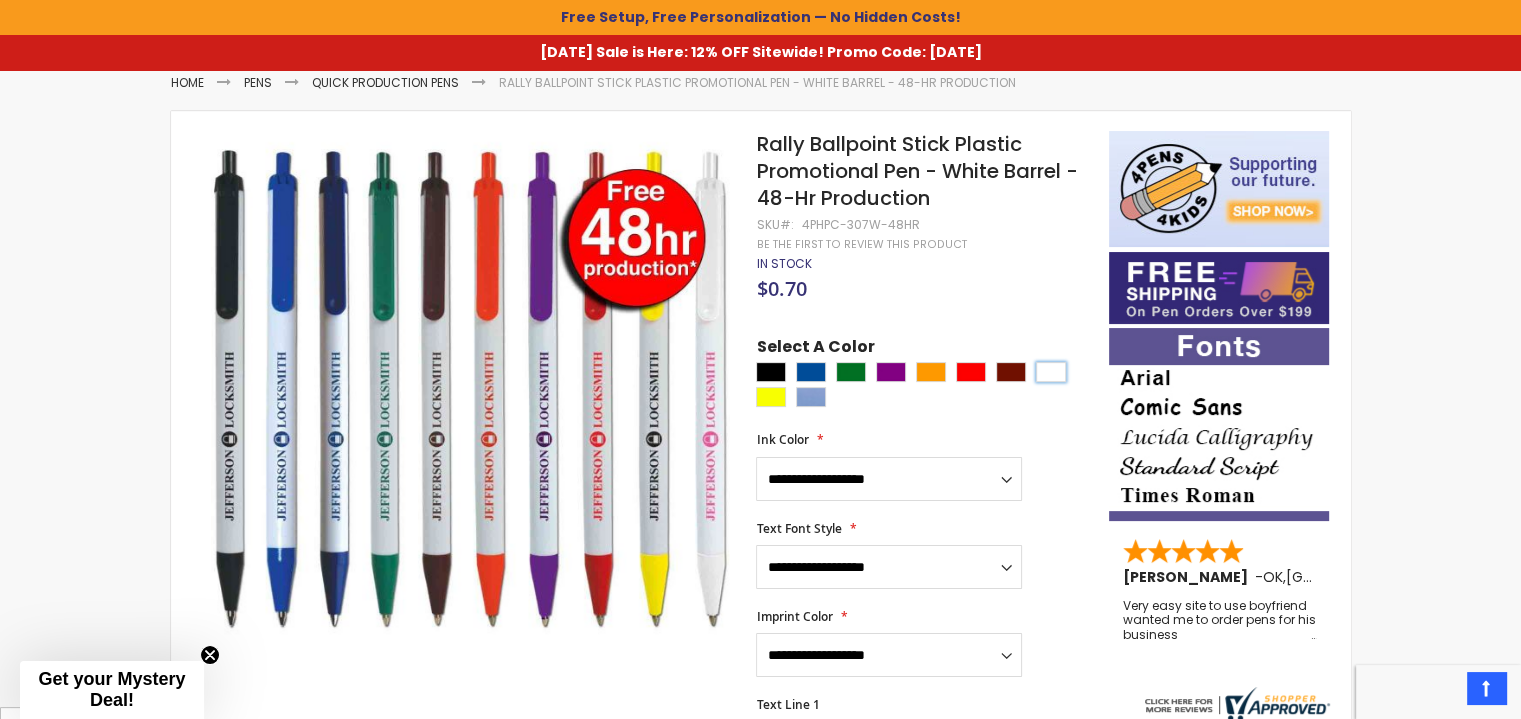 type on "****" 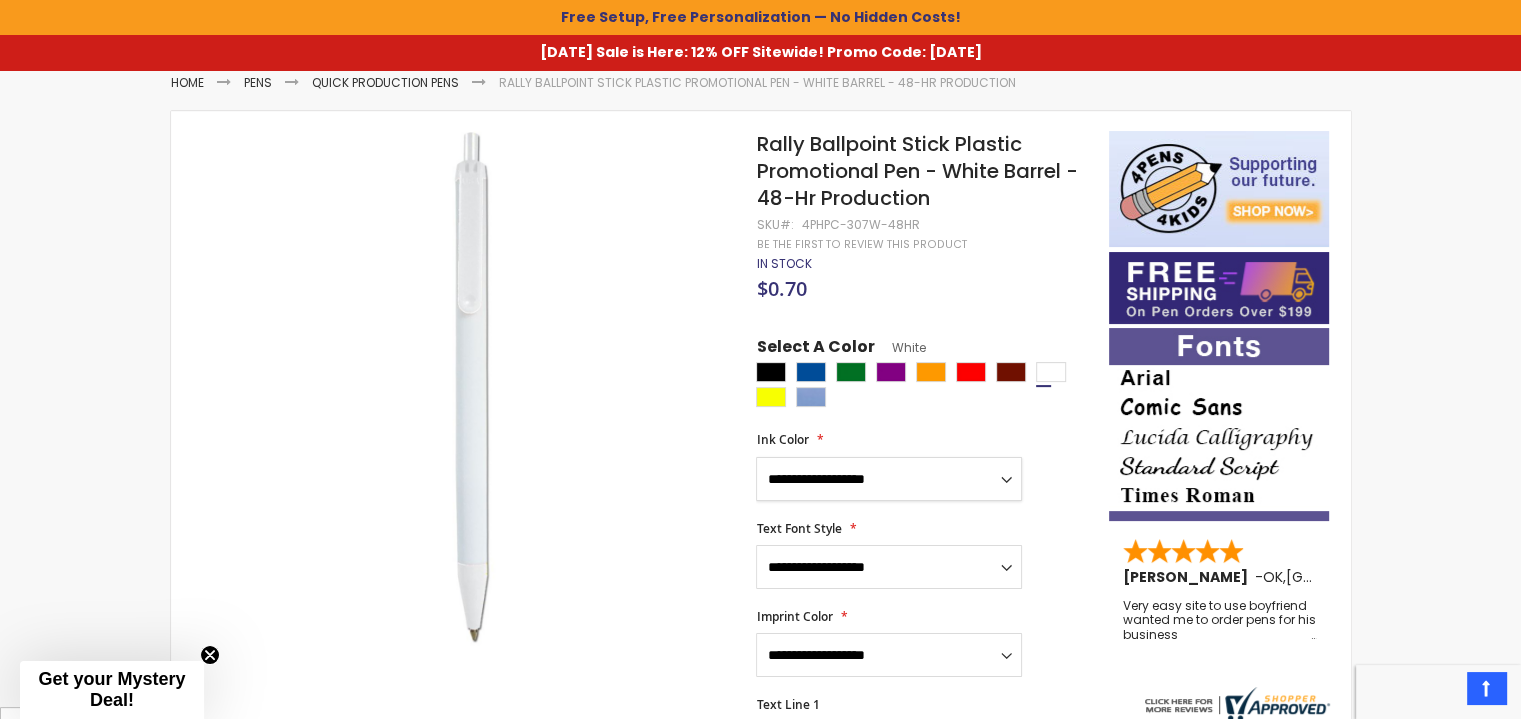 click on "**********" at bounding box center [889, 479] 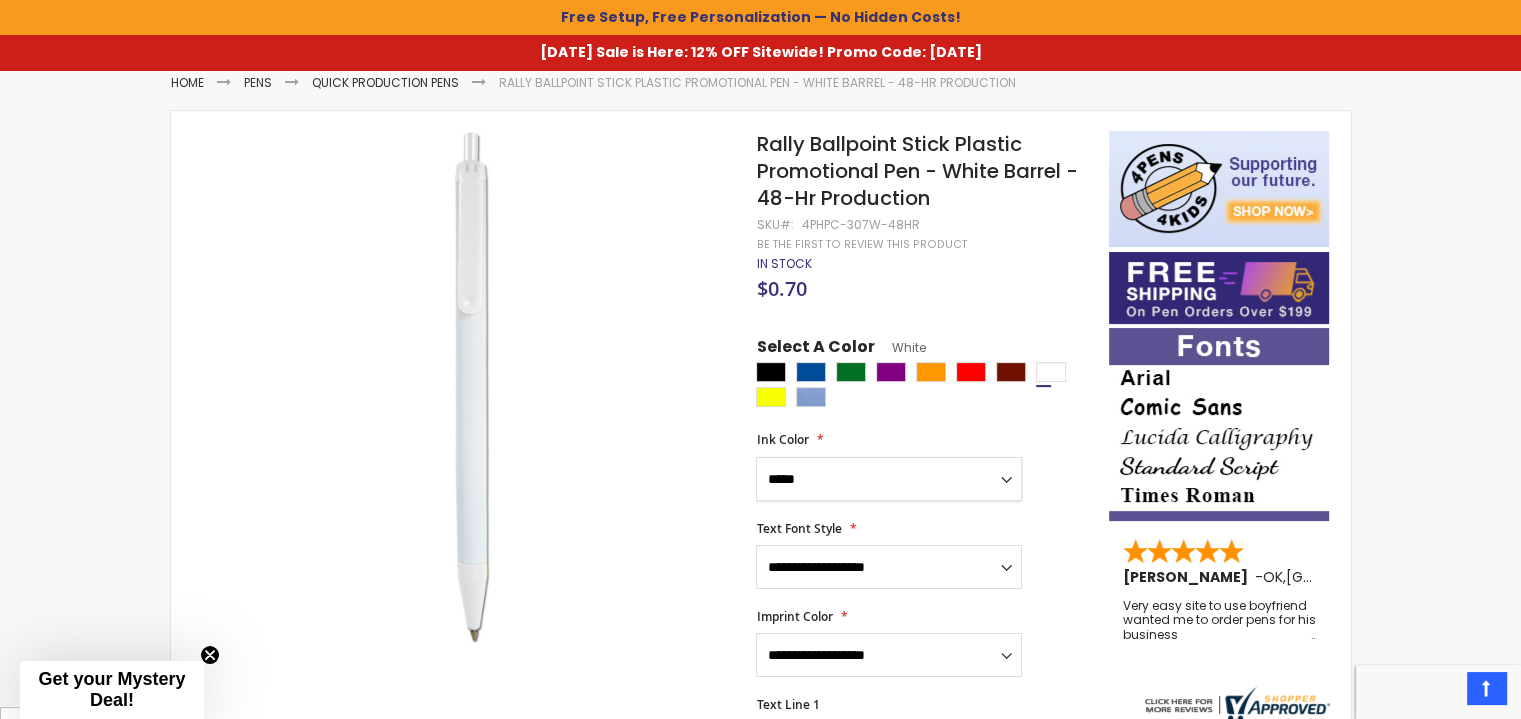 click on "**********" at bounding box center (889, 479) 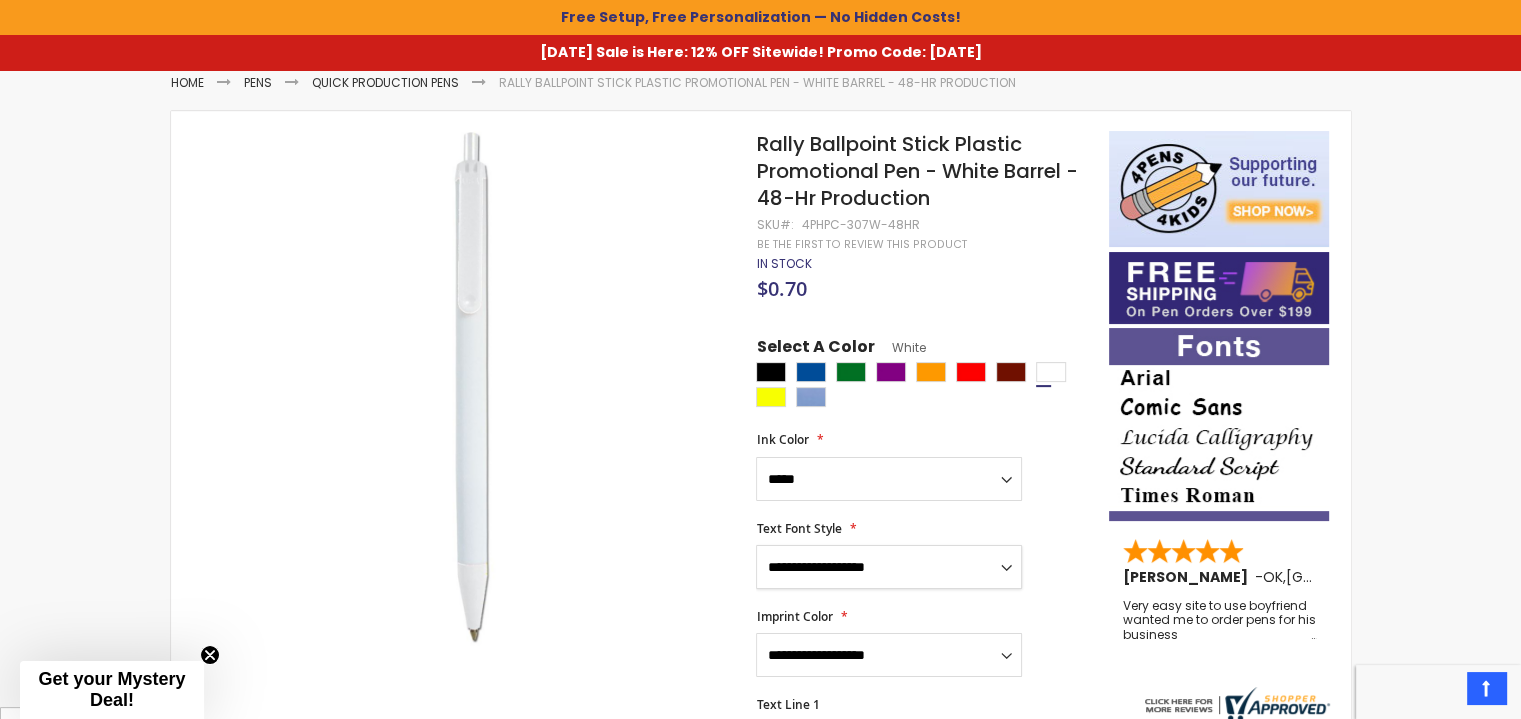 click on "**********" at bounding box center [889, 567] 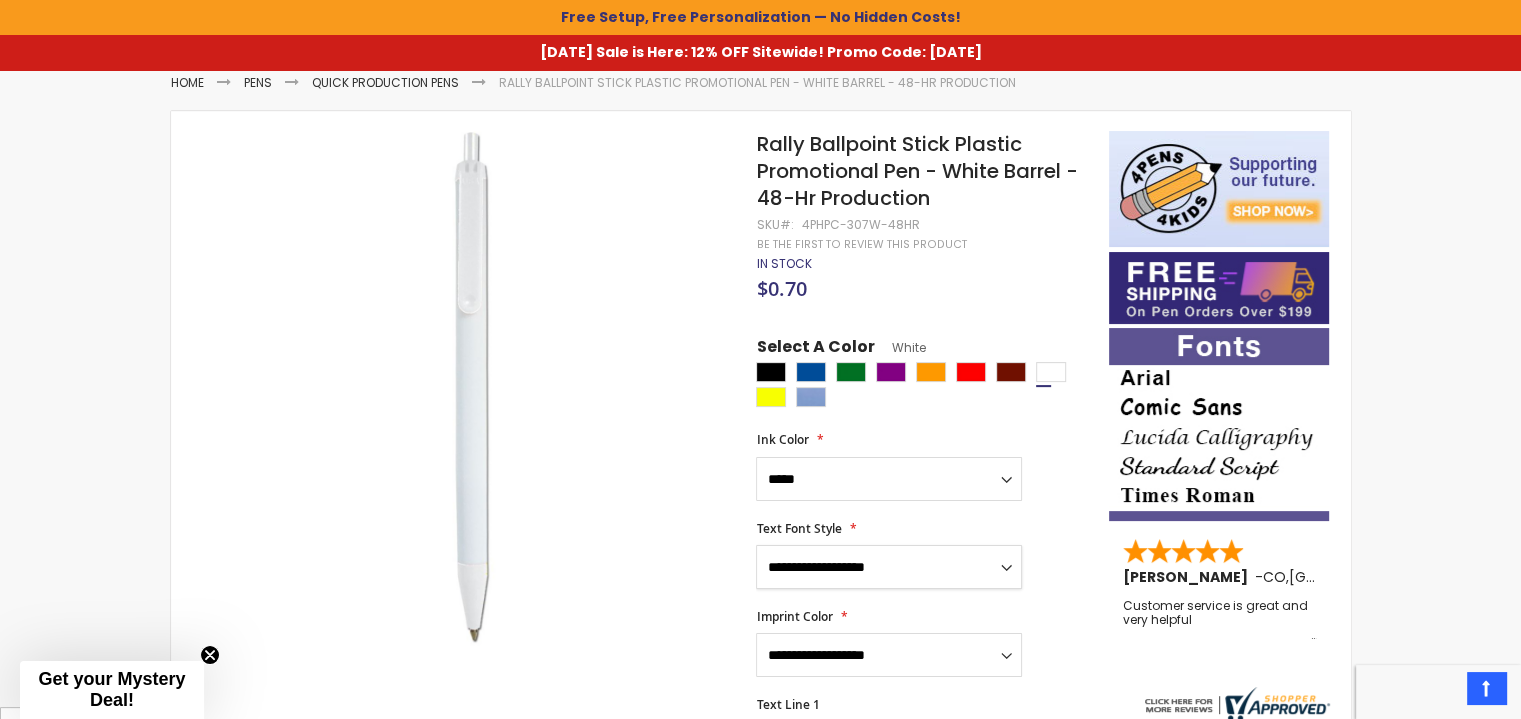 select on "*****" 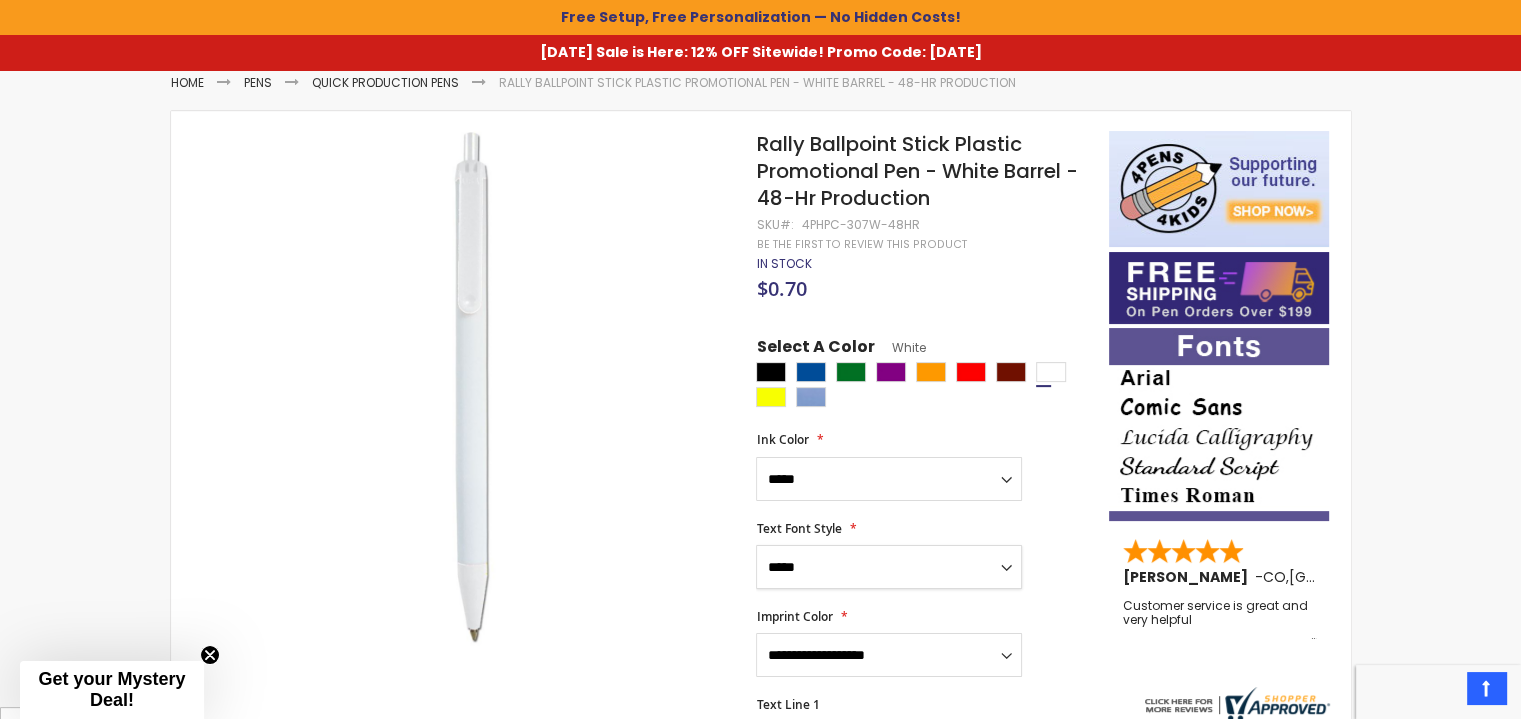 click on "**********" at bounding box center (889, 567) 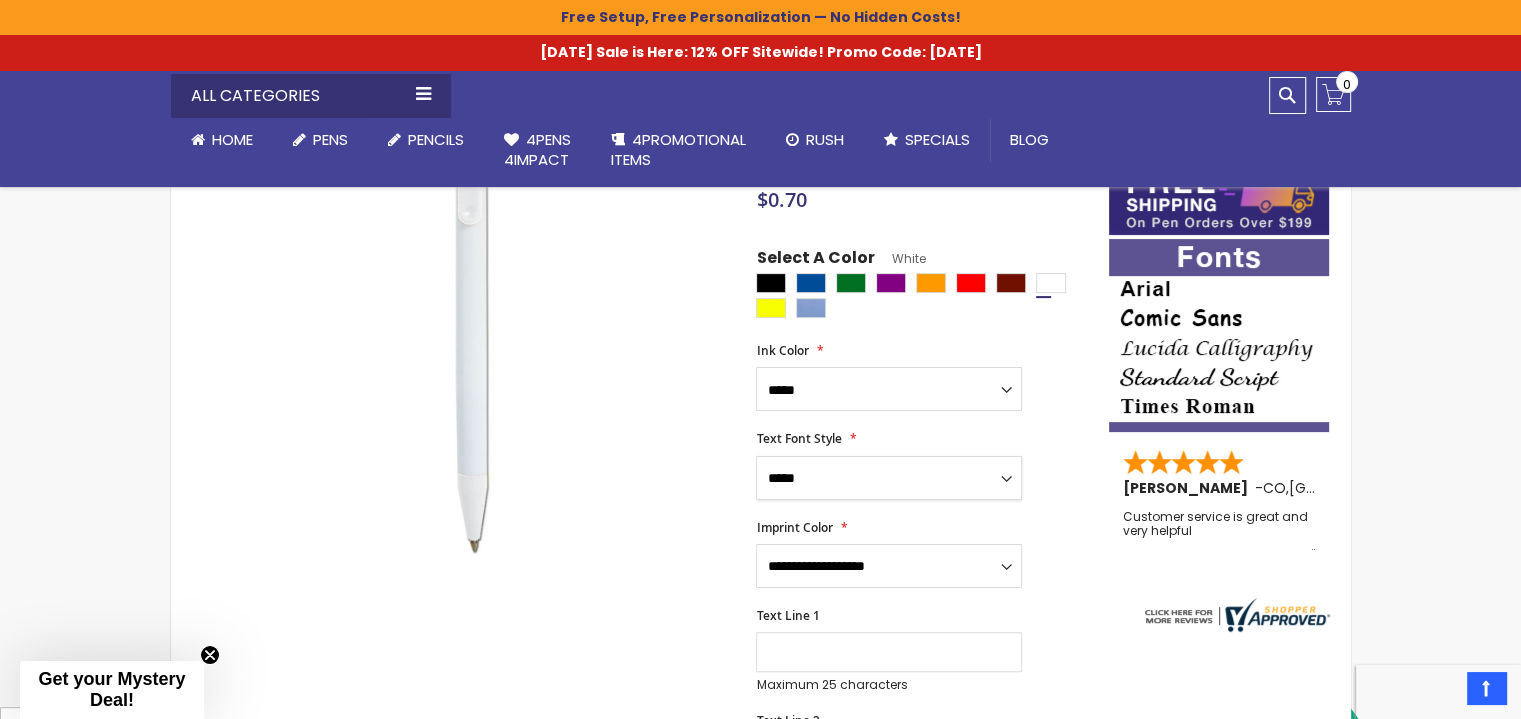 scroll, scrollTop: 369, scrollLeft: 0, axis: vertical 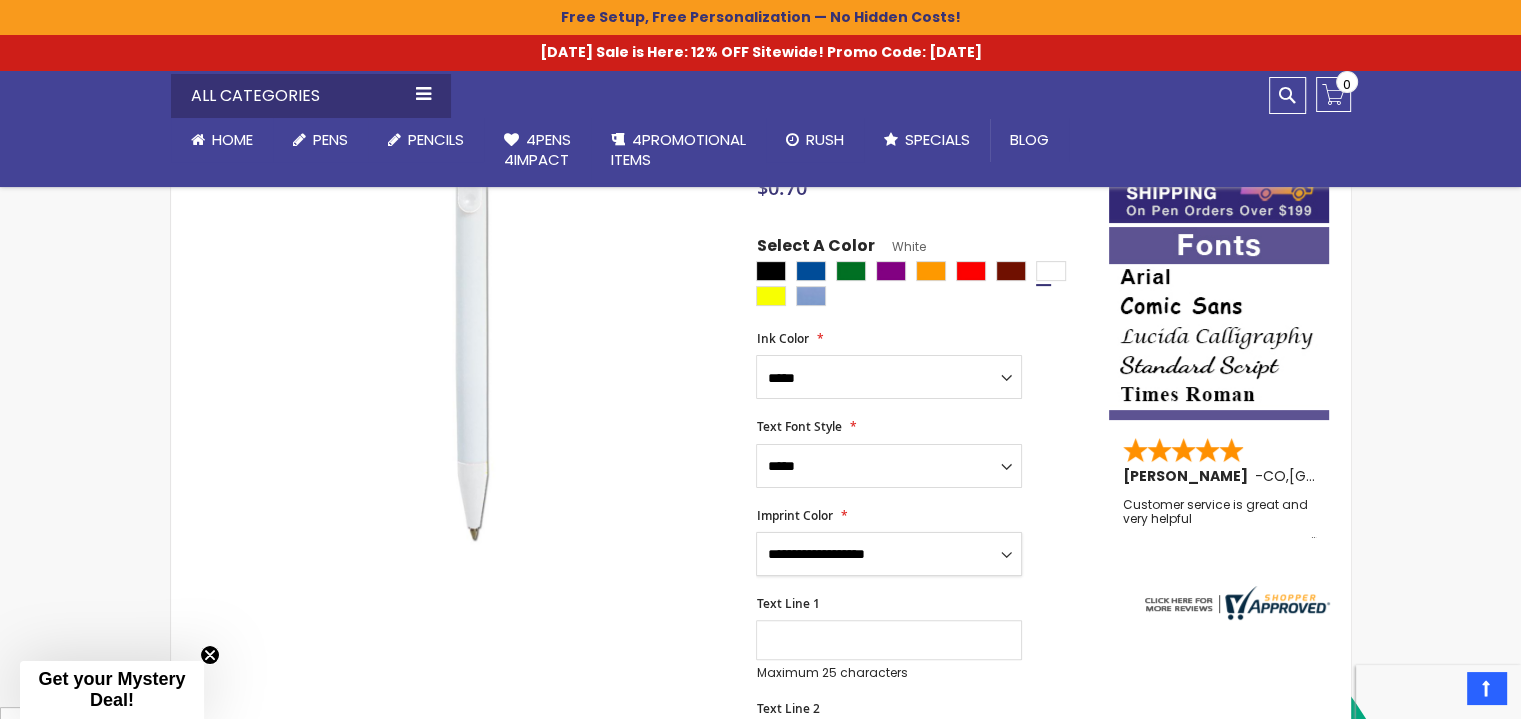 click on "**********" at bounding box center [889, 554] 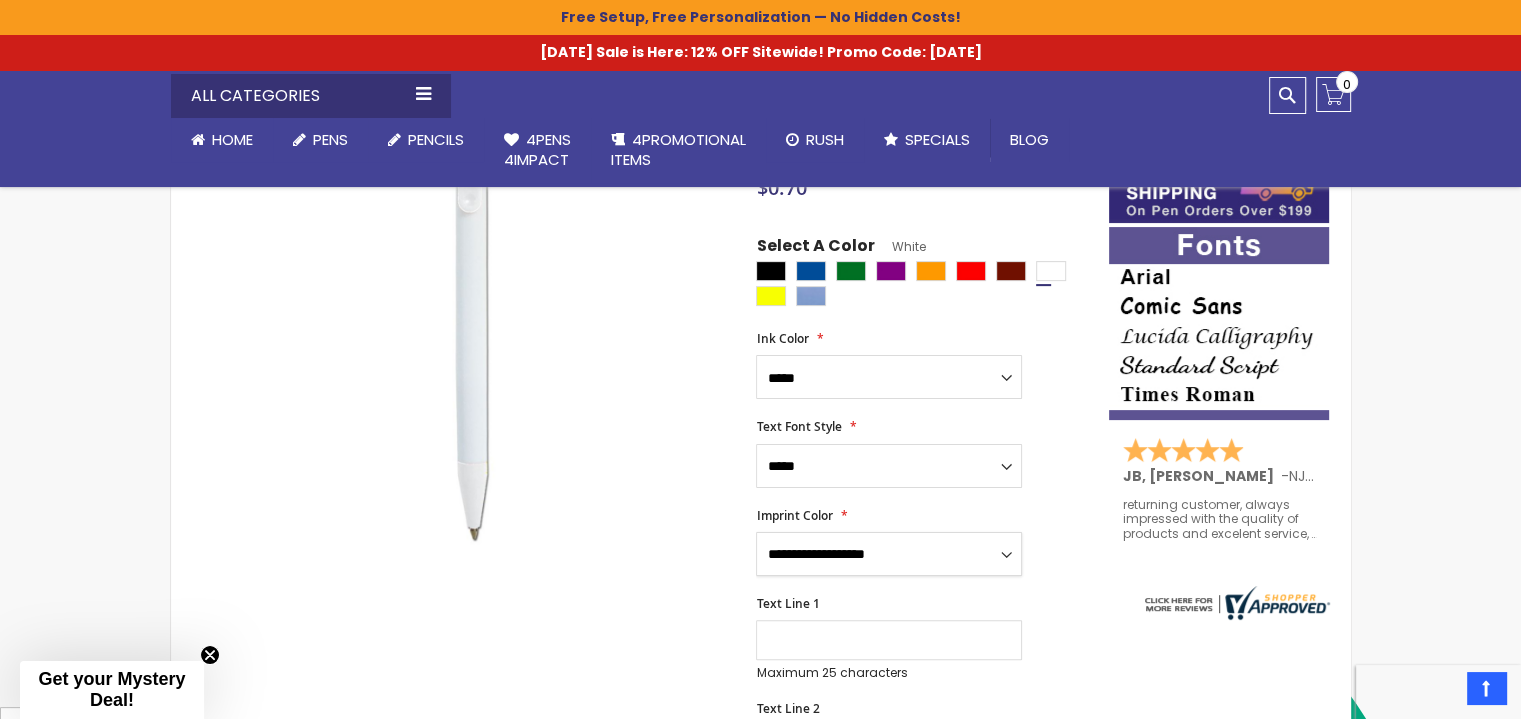 select on "*****" 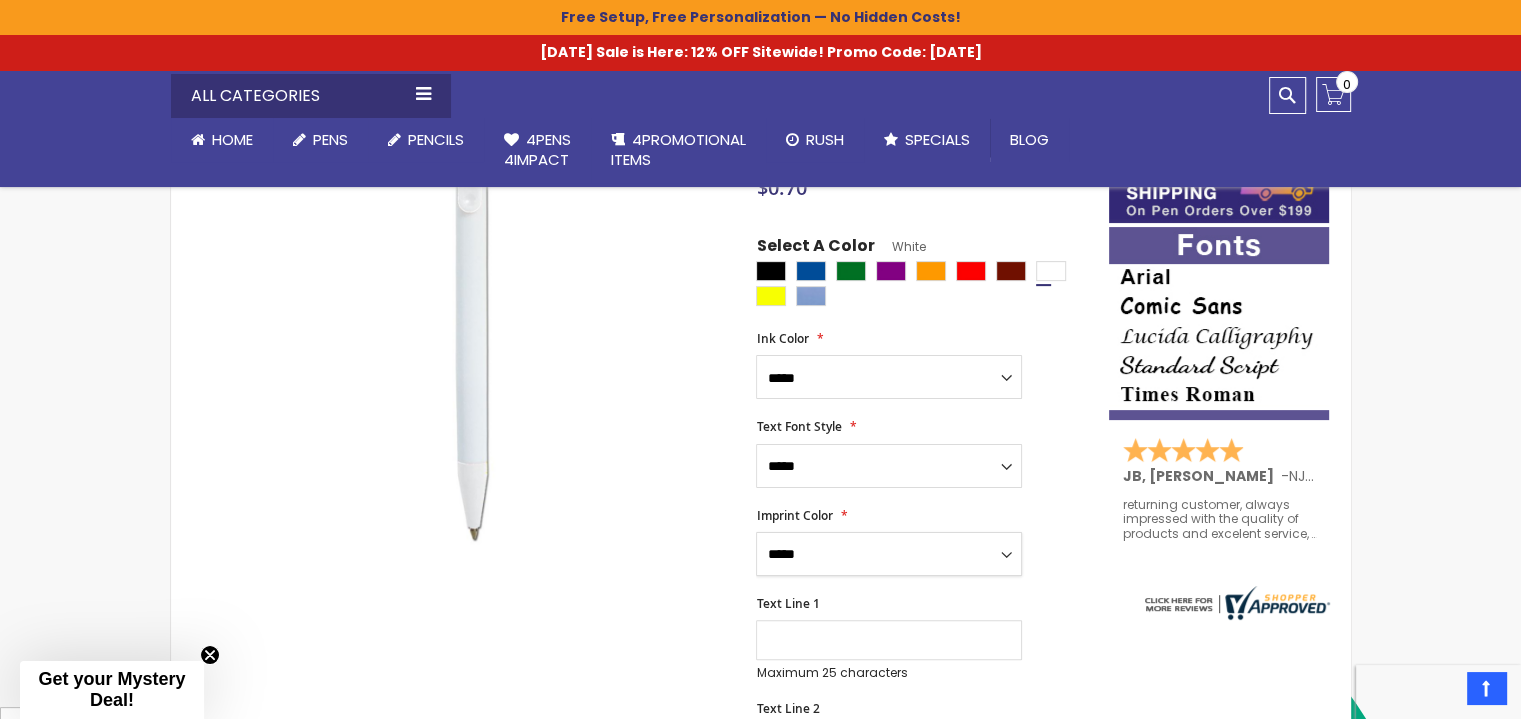 click on "**********" at bounding box center (889, 554) 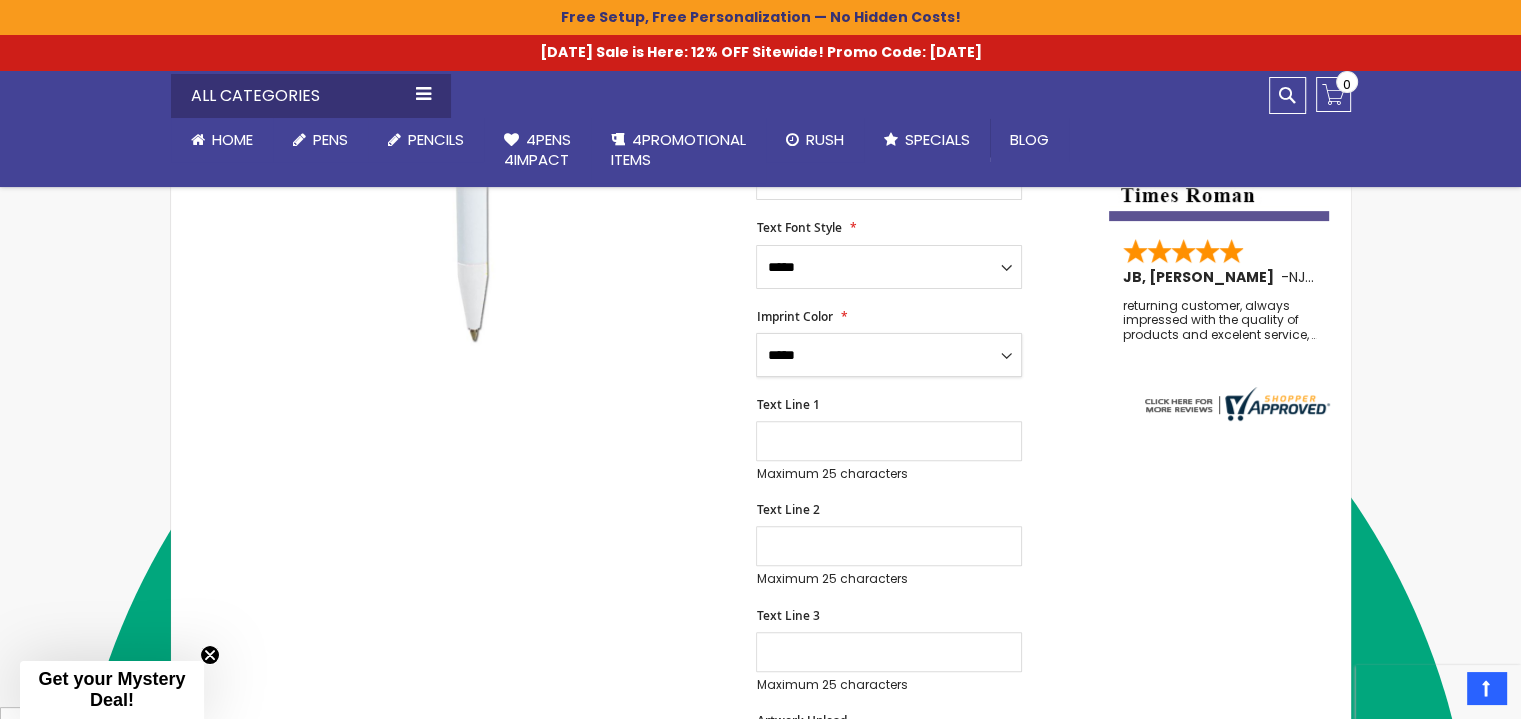 scroll, scrollTop: 569, scrollLeft: 0, axis: vertical 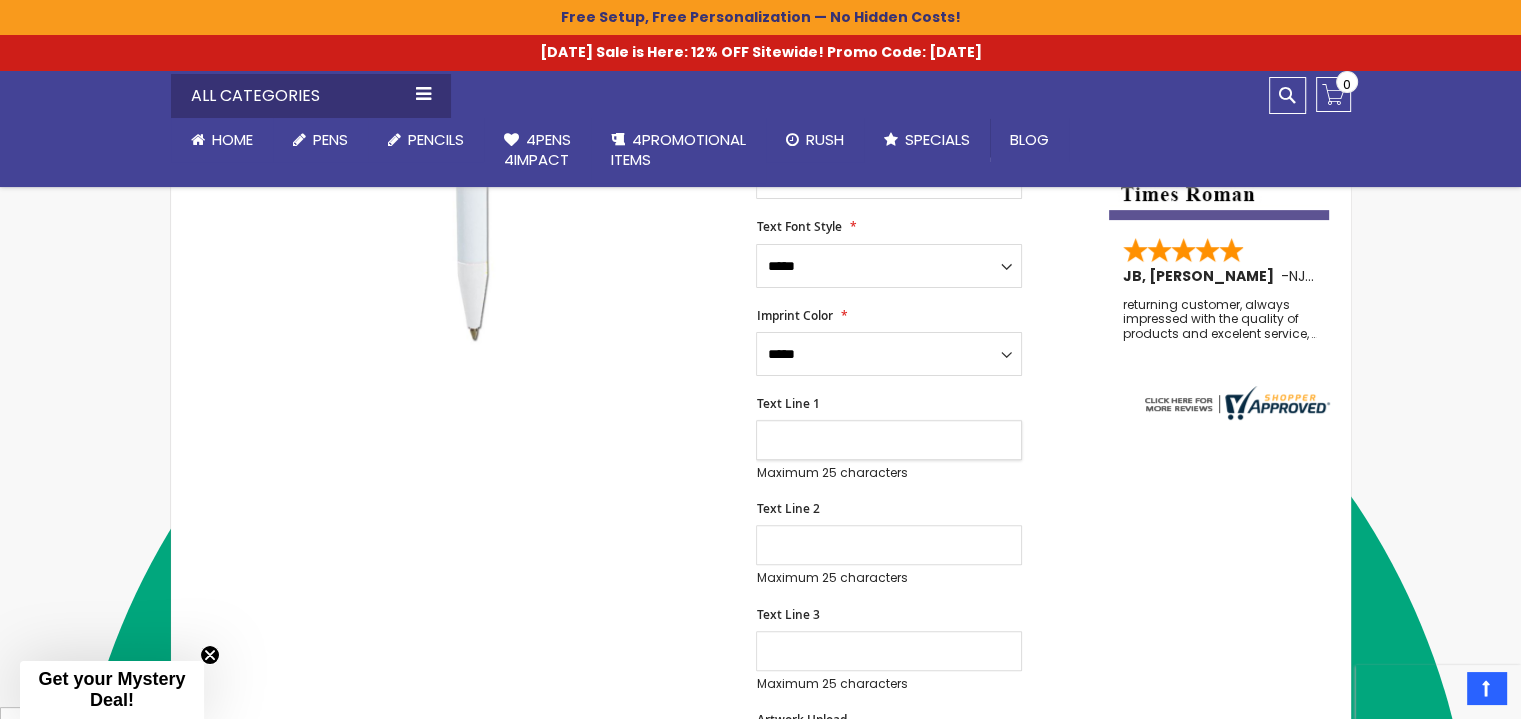 click on "Text Line 1" at bounding box center (889, 440) 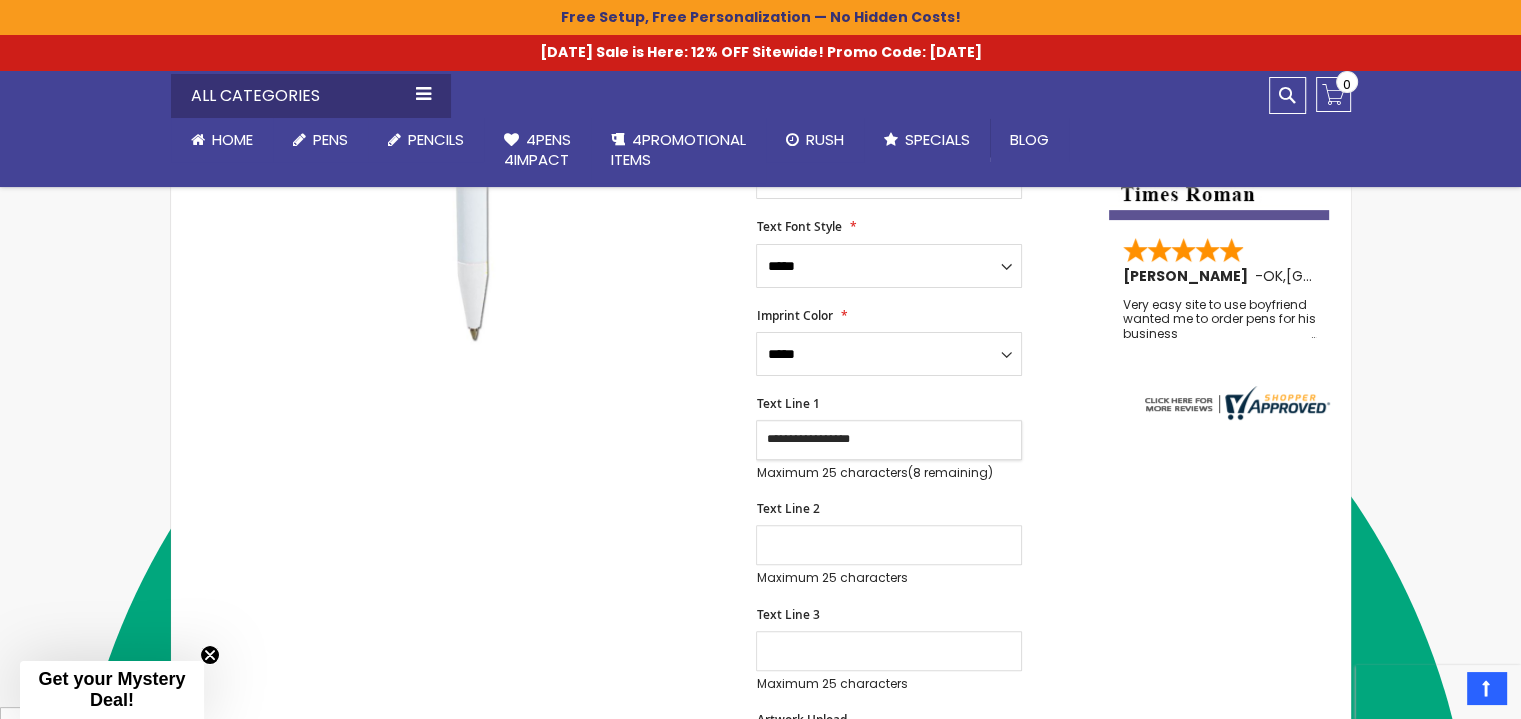 type on "**********" 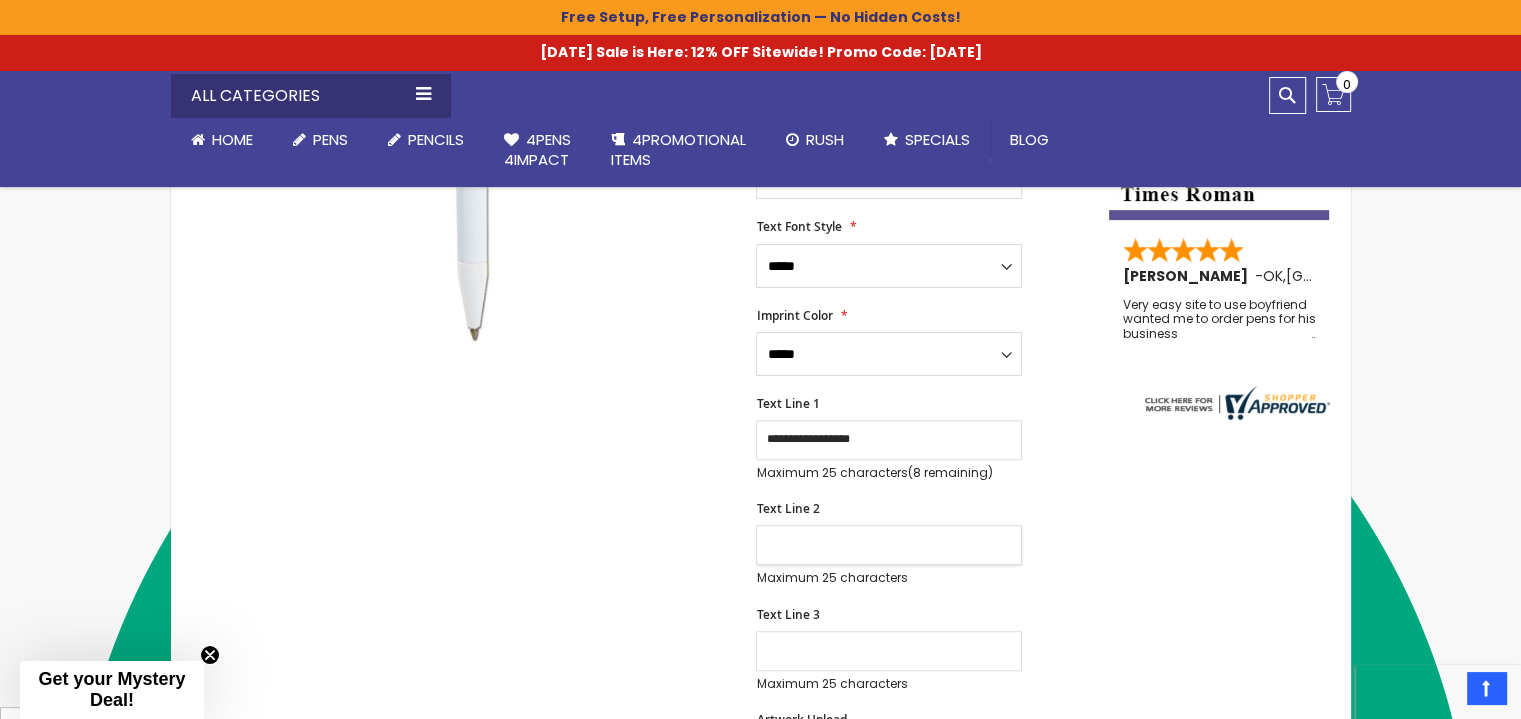 click on "Text Line 2" at bounding box center [889, 545] 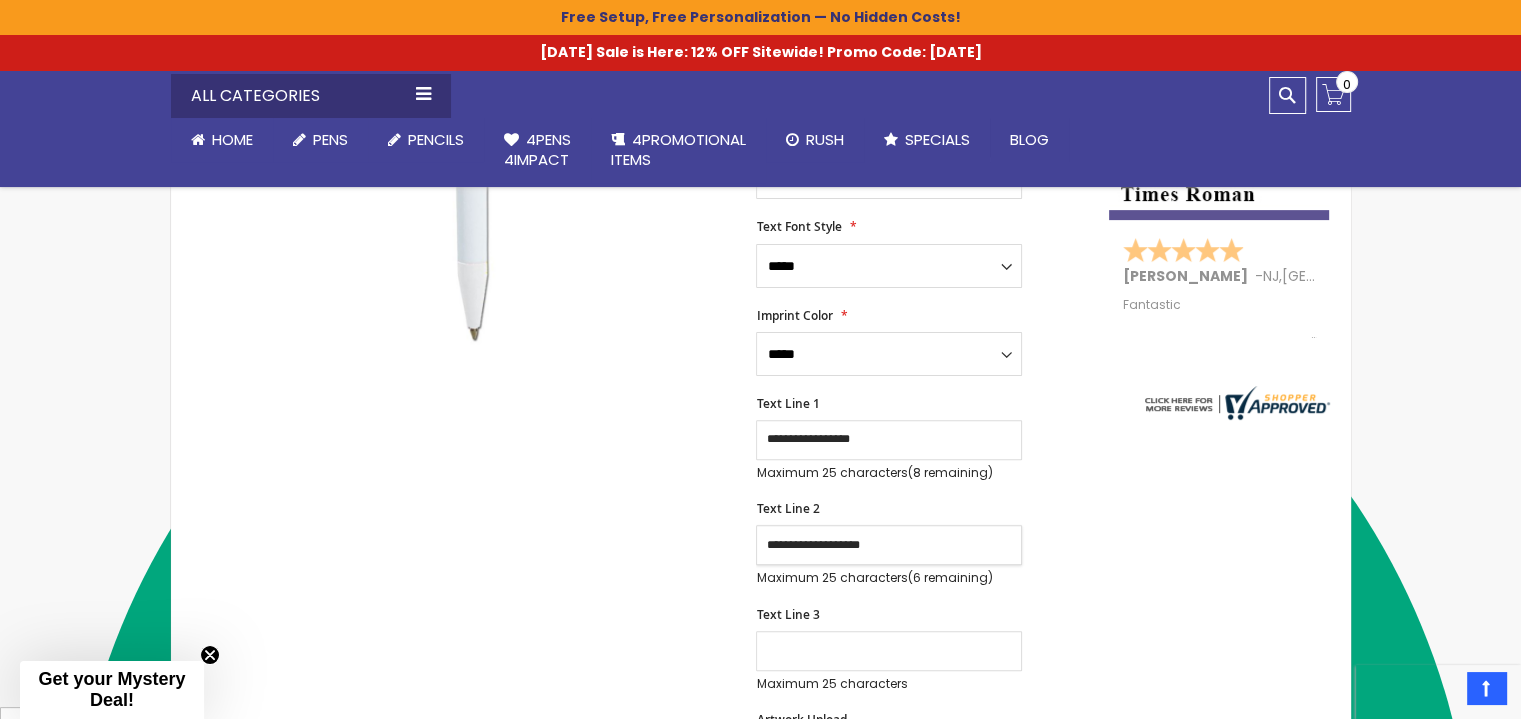 type on "**********" 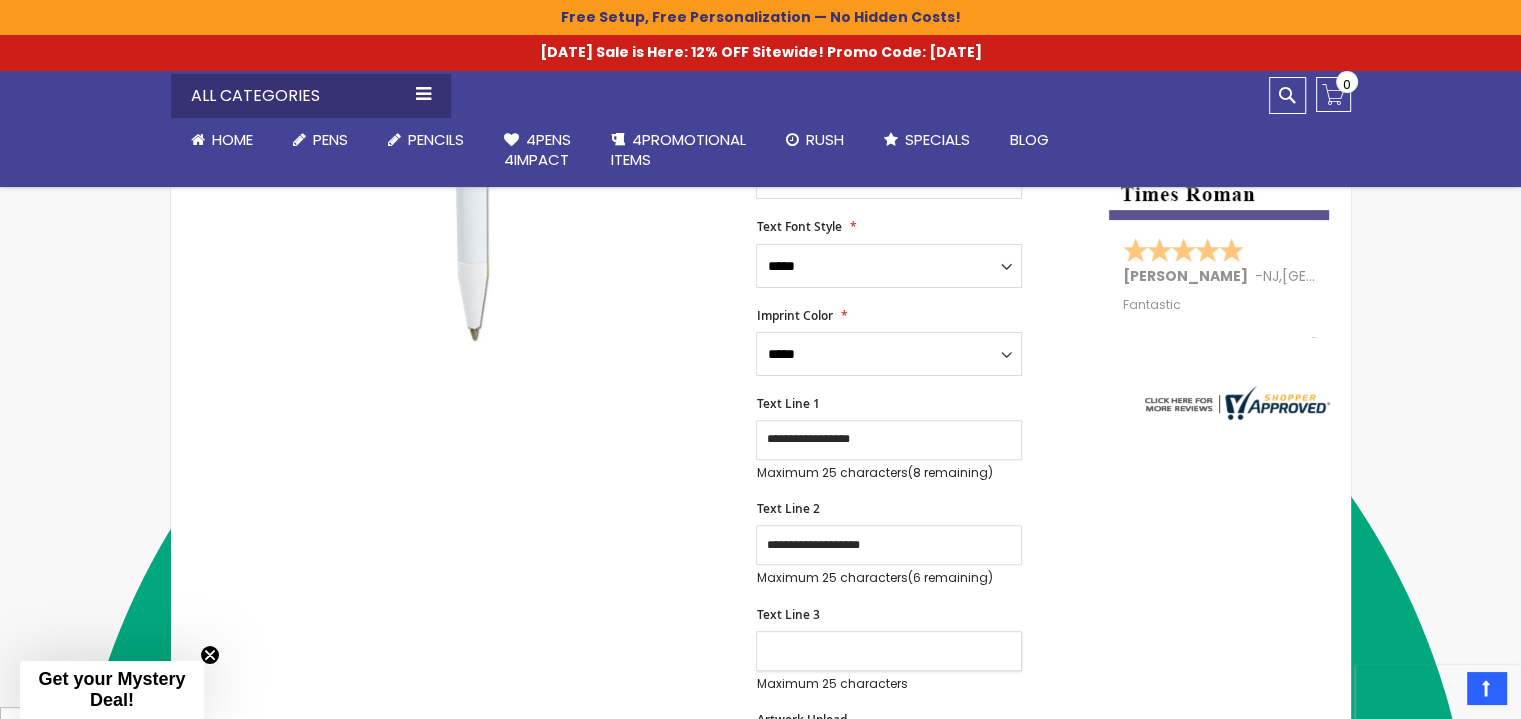 click on "Text Line 3" at bounding box center [889, 651] 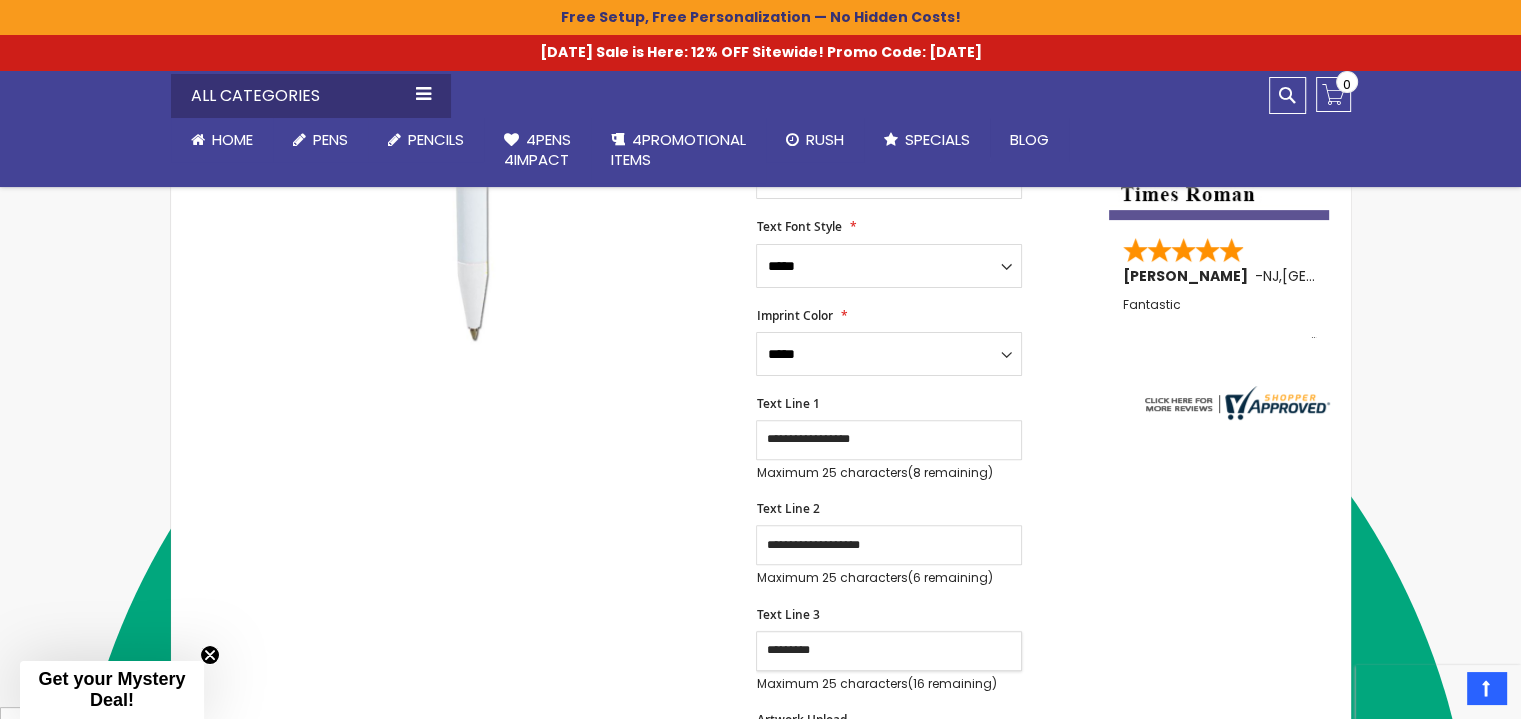 type on "**********" 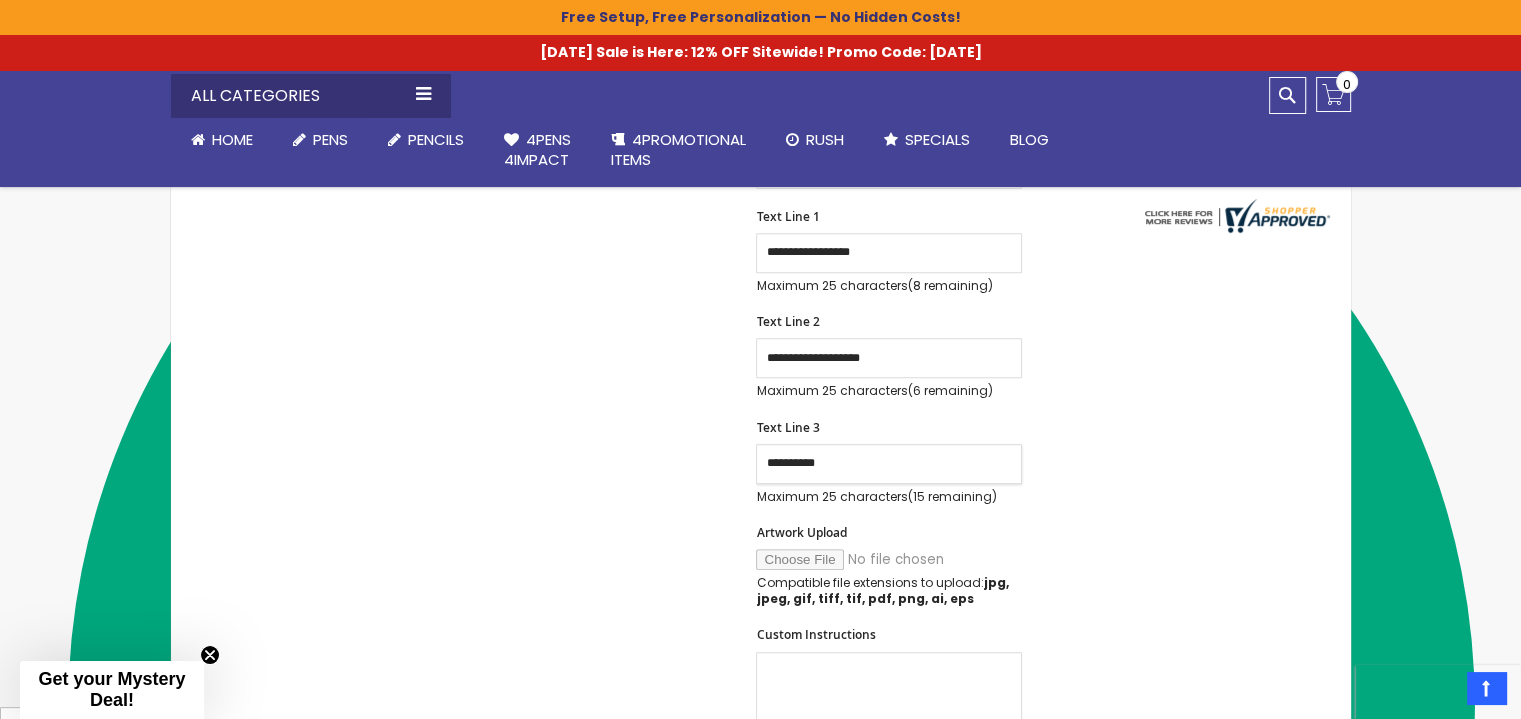 scroll, scrollTop: 769, scrollLeft: 0, axis: vertical 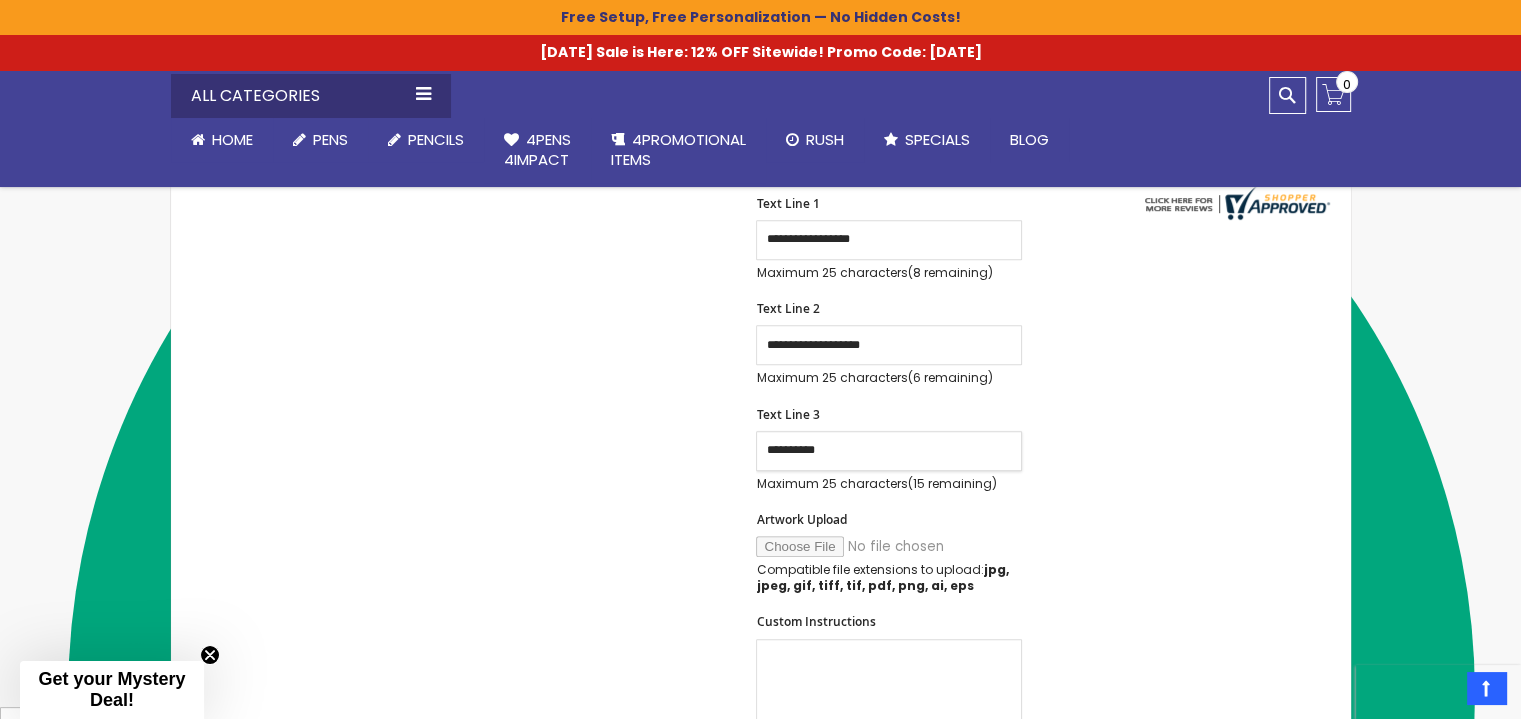 type on "*" 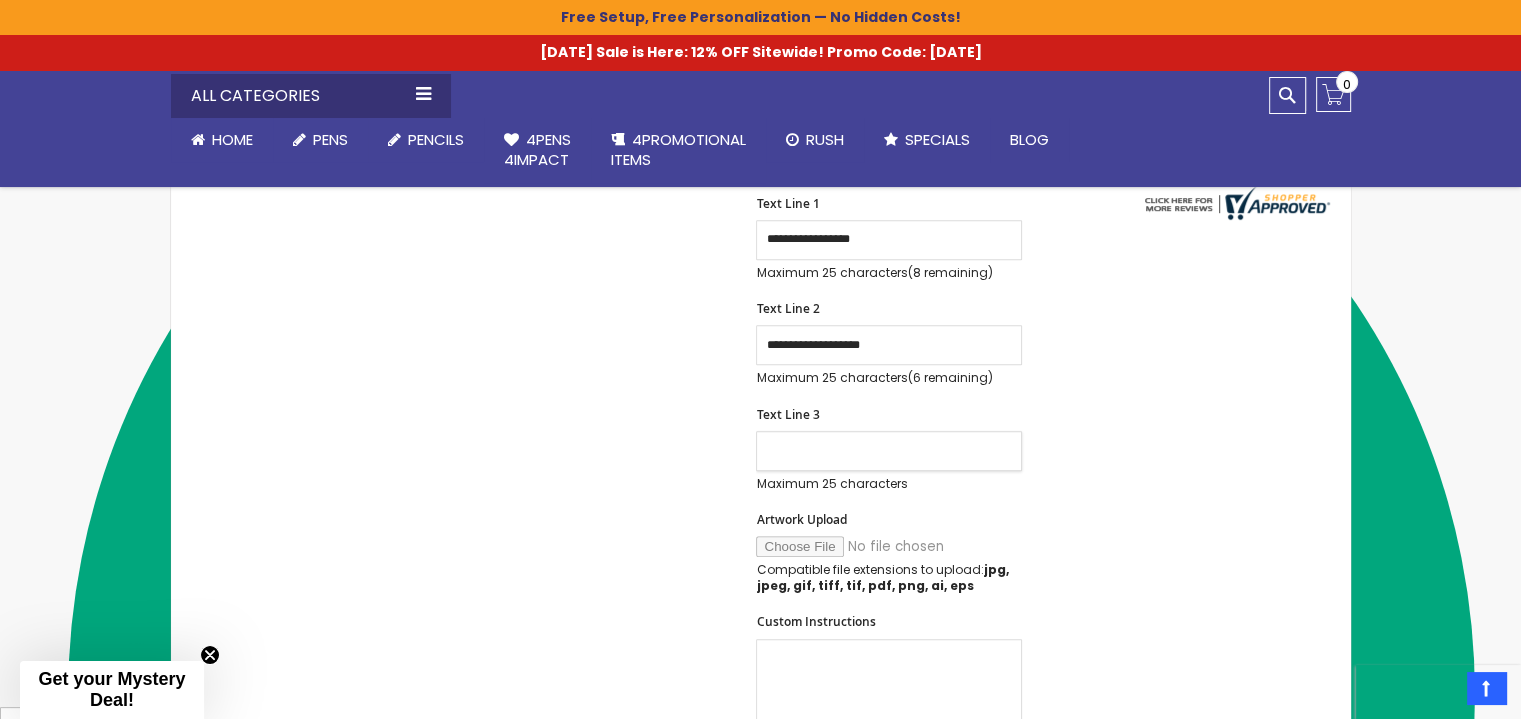 click on "Text Line 3" at bounding box center (889, 451) 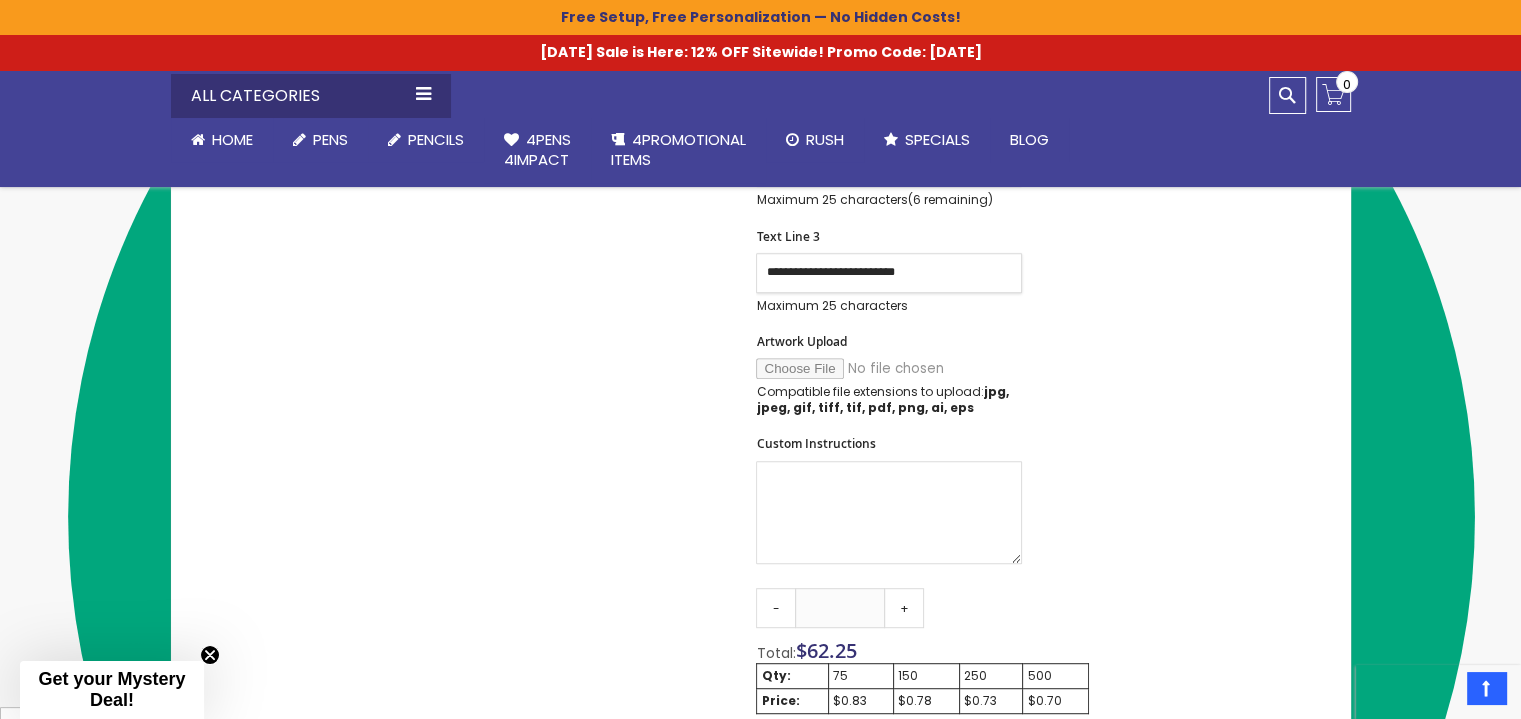 scroll, scrollTop: 969, scrollLeft: 0, axis: vertical 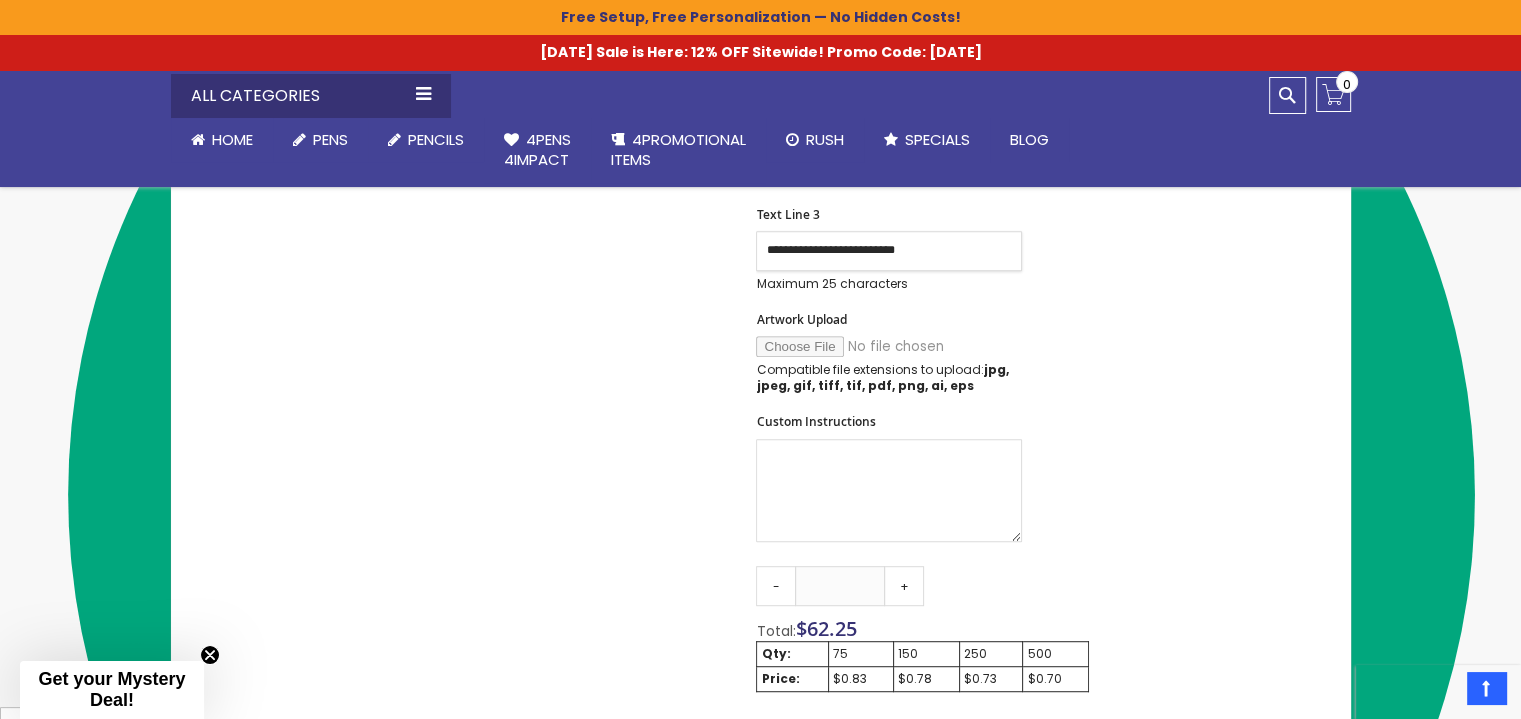 type on "**********" 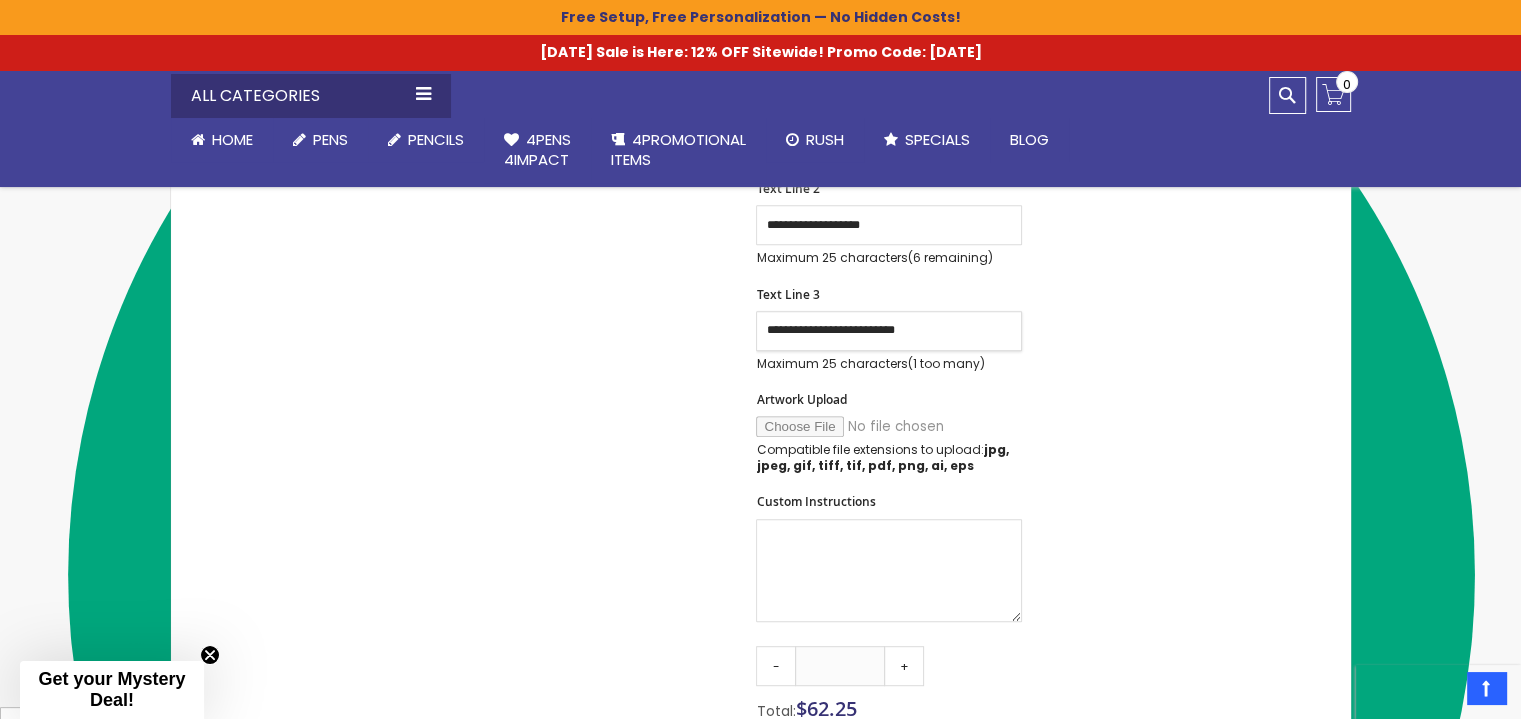 scroll, scrollTop: 769, scrollLeft: 0, axis: vertical 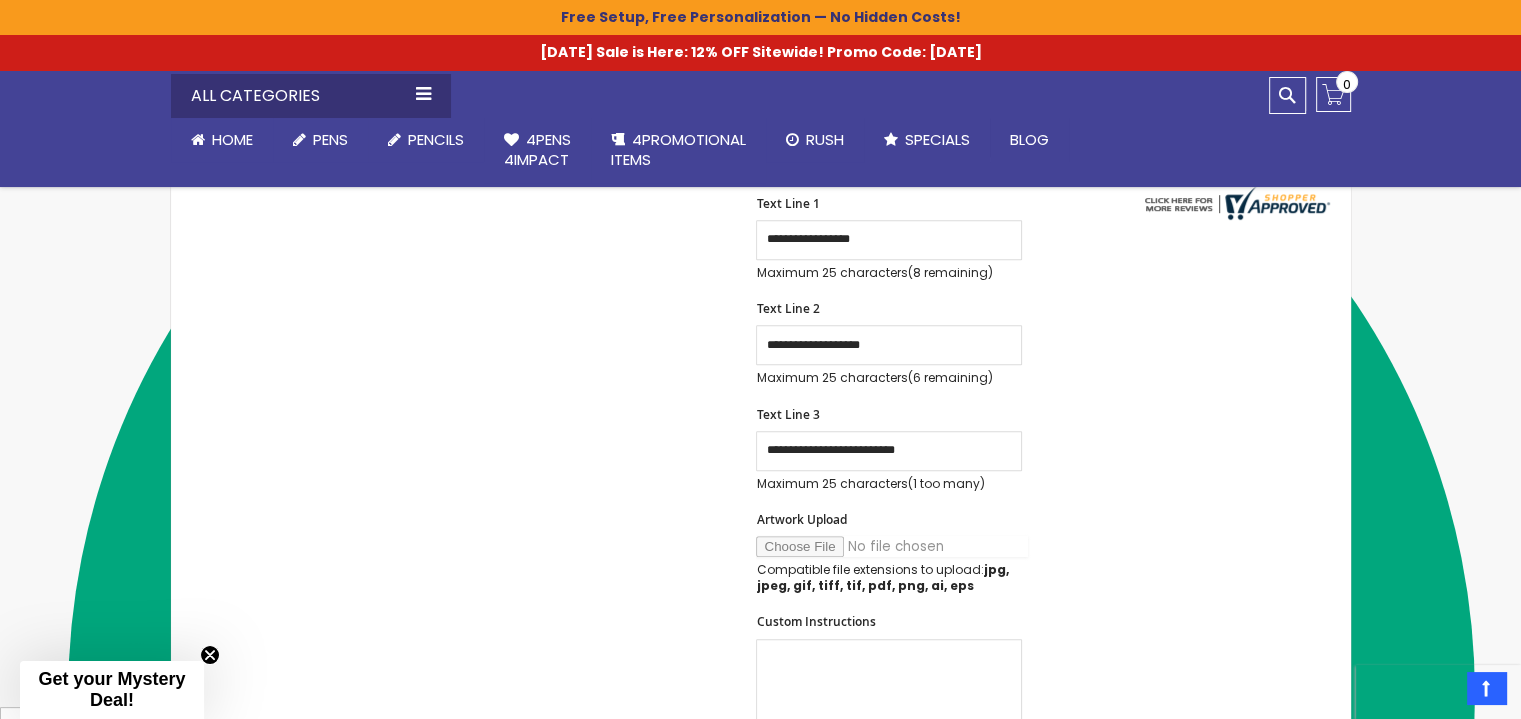 click on "Artwork Upload" at bounding box center (892, 546) 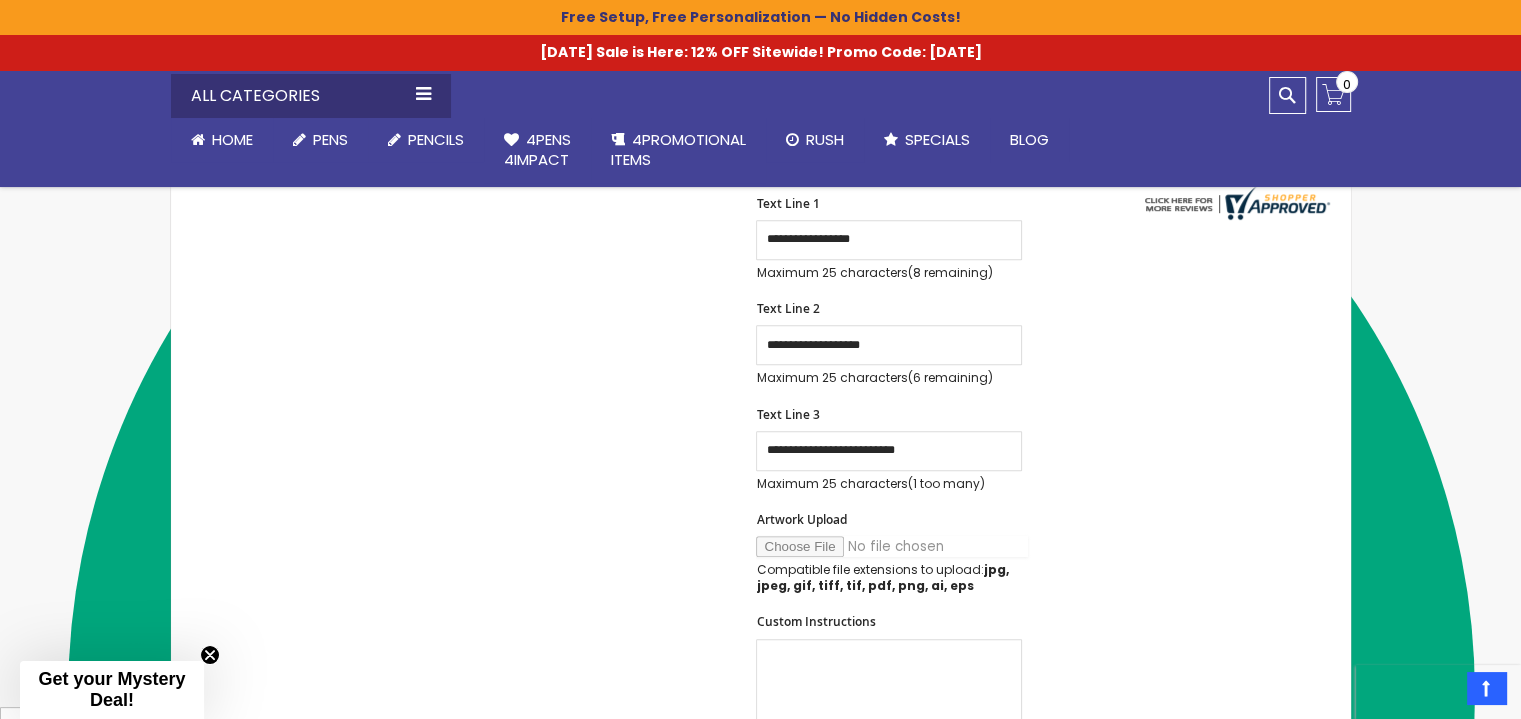 type on "**********" 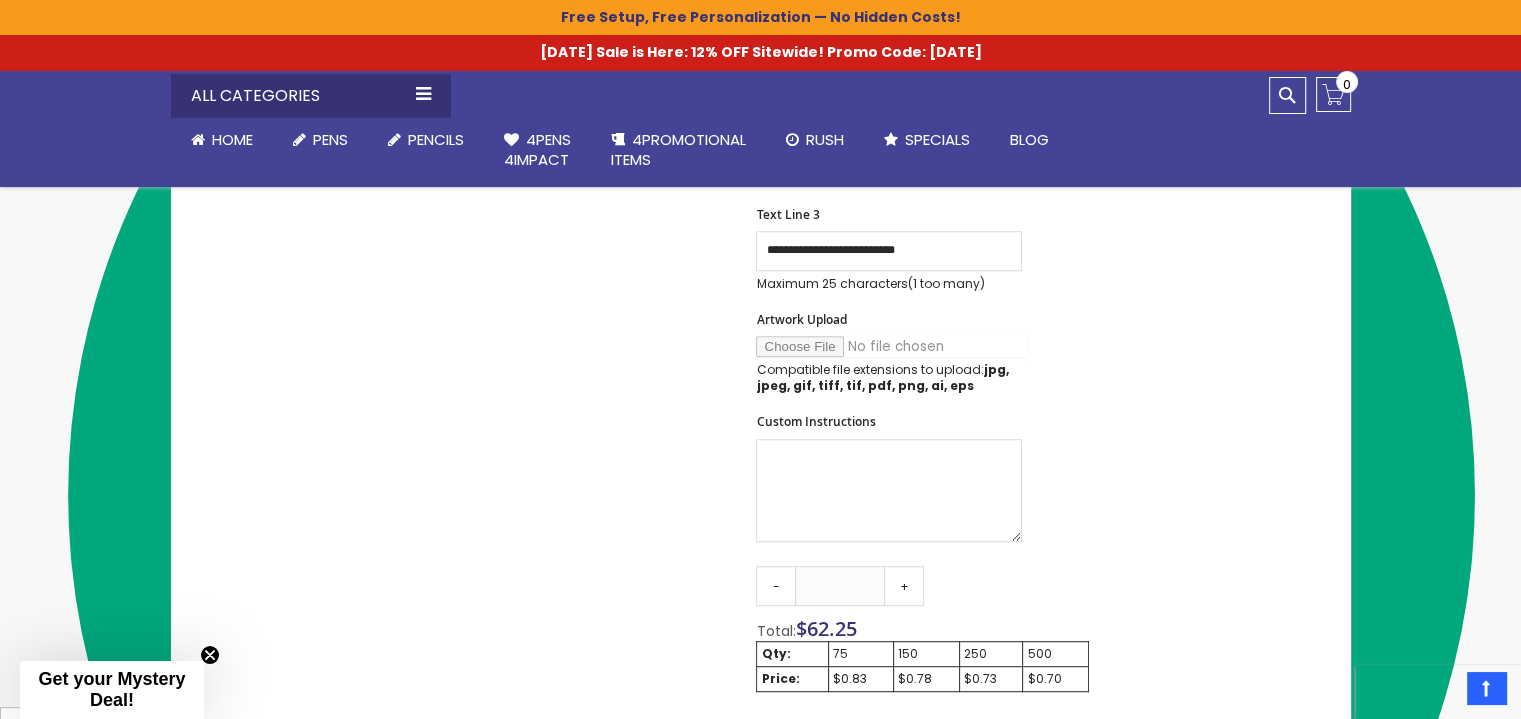 scroll, scrollTop: 1069, scrollLeft: 0, axis: vertical 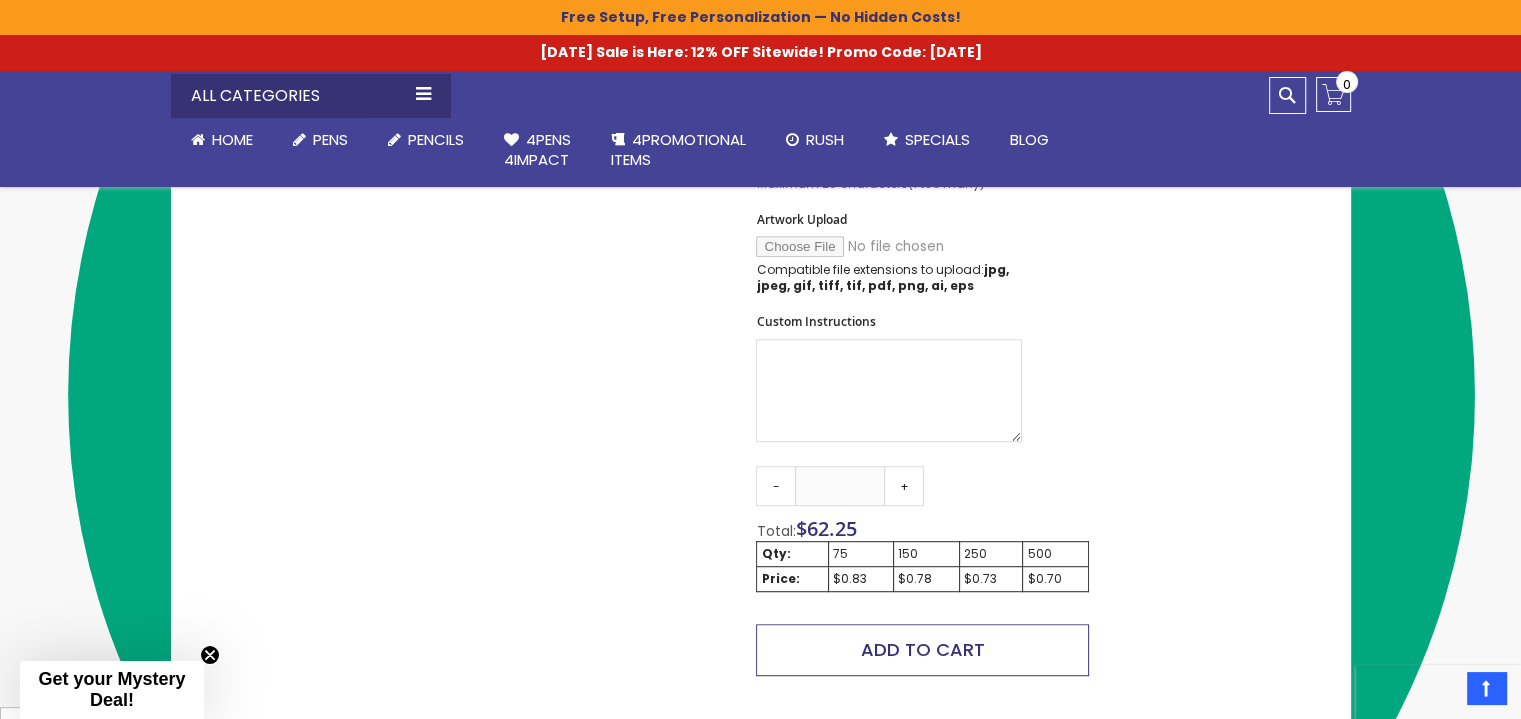 drag, startPoint x: 908, startPoint y: 652, endPoint x: 901, endPoint y: 638, distance: 15.652476 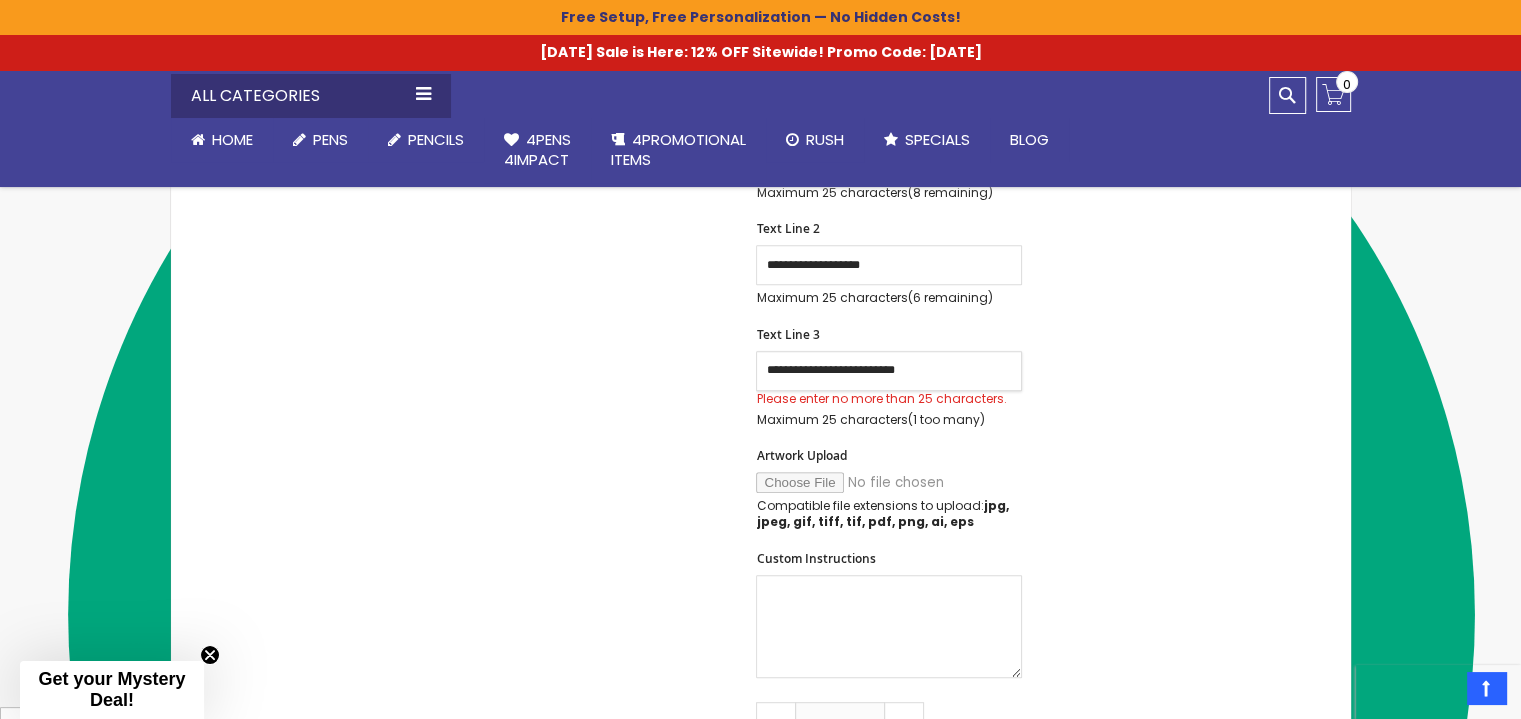scroll, scrollTop: 840, scrollLeft: 0, axis: vertical 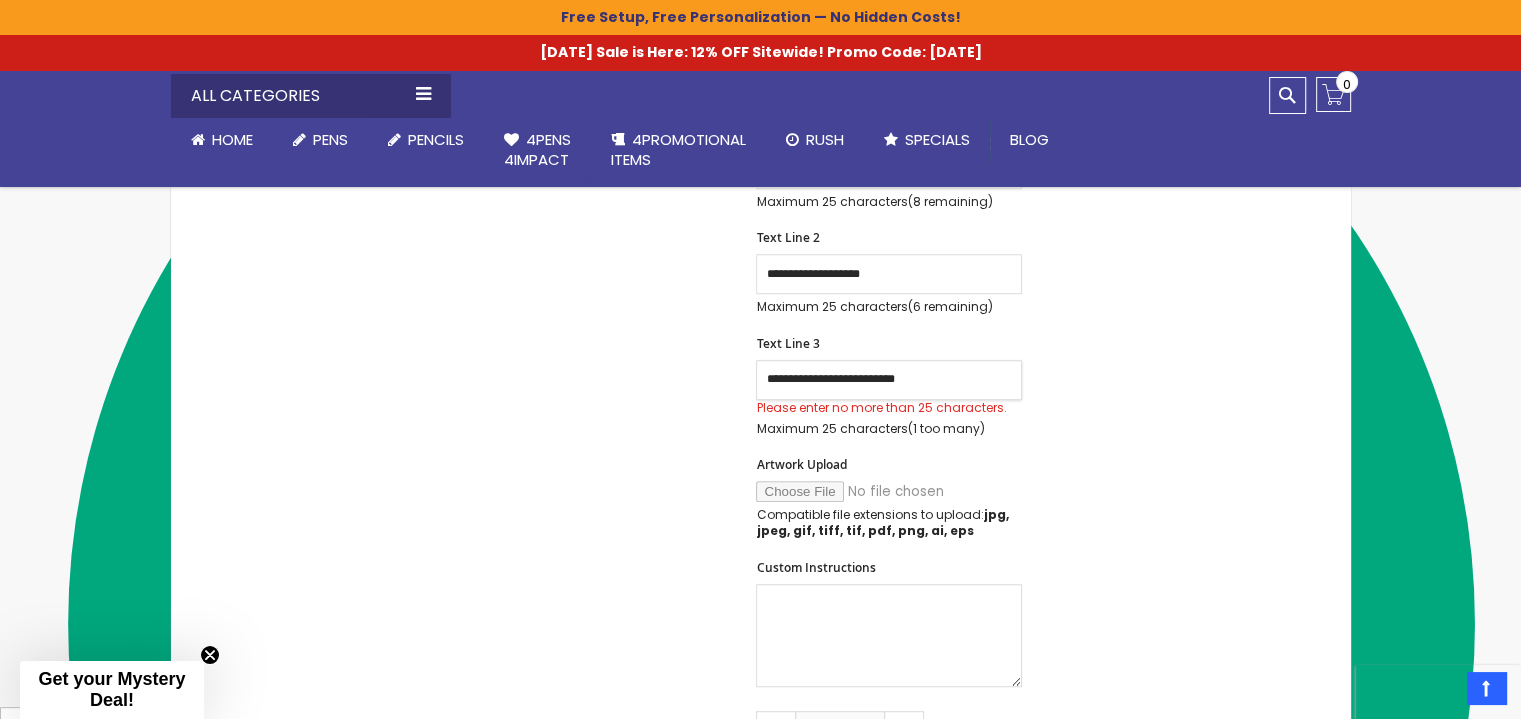 click on "**********" at bounding box center (889, 380) 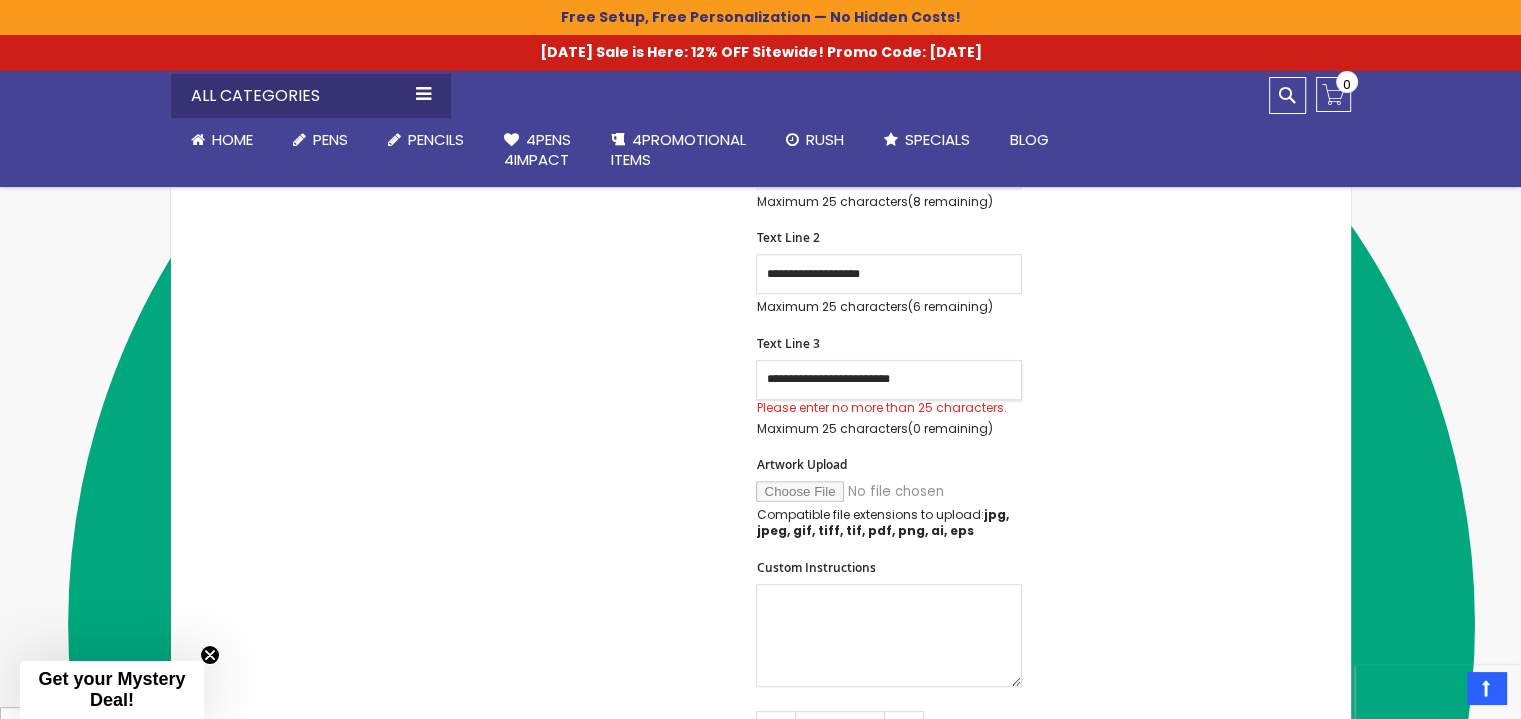 click on "**********" at bounding box center (889, 380) 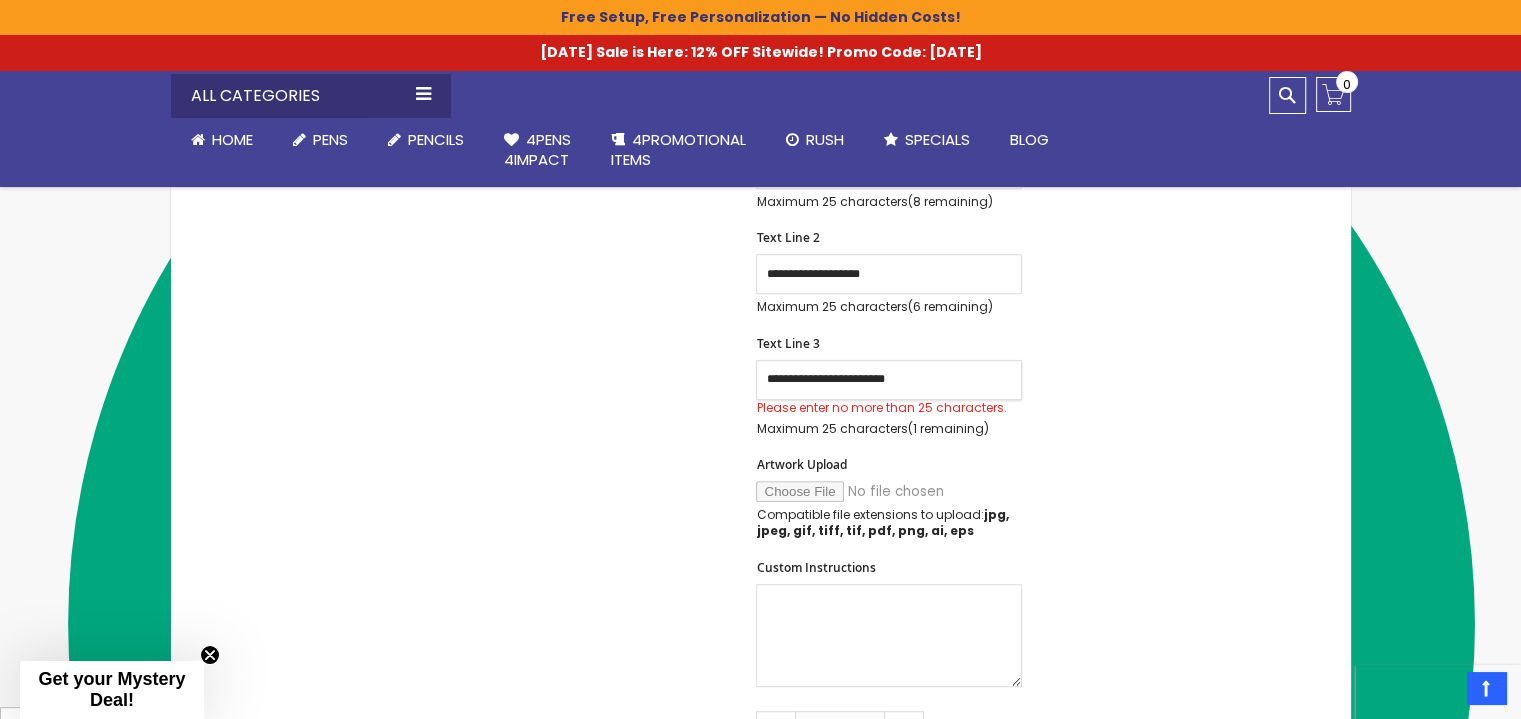 type on "**********" 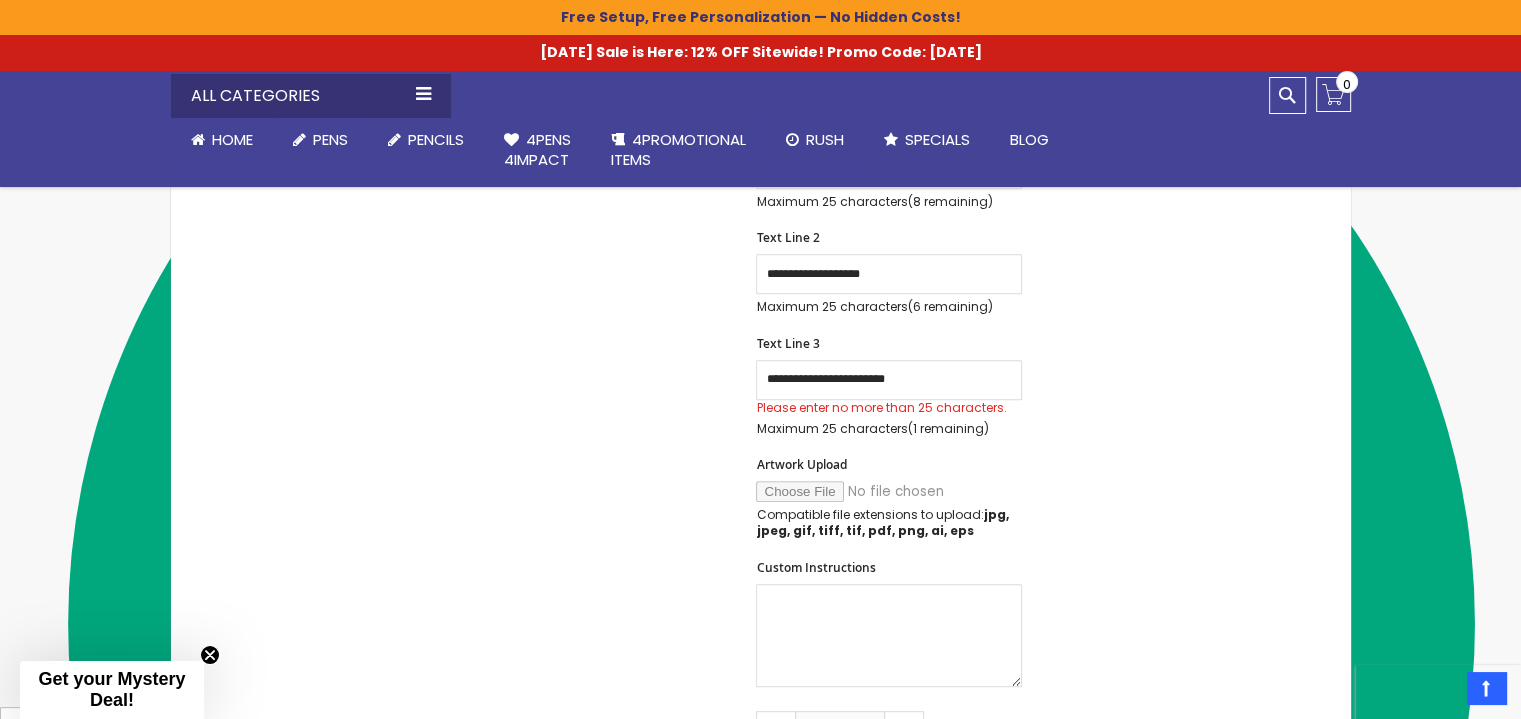 click on "**********" at bounding box center [922, 387] 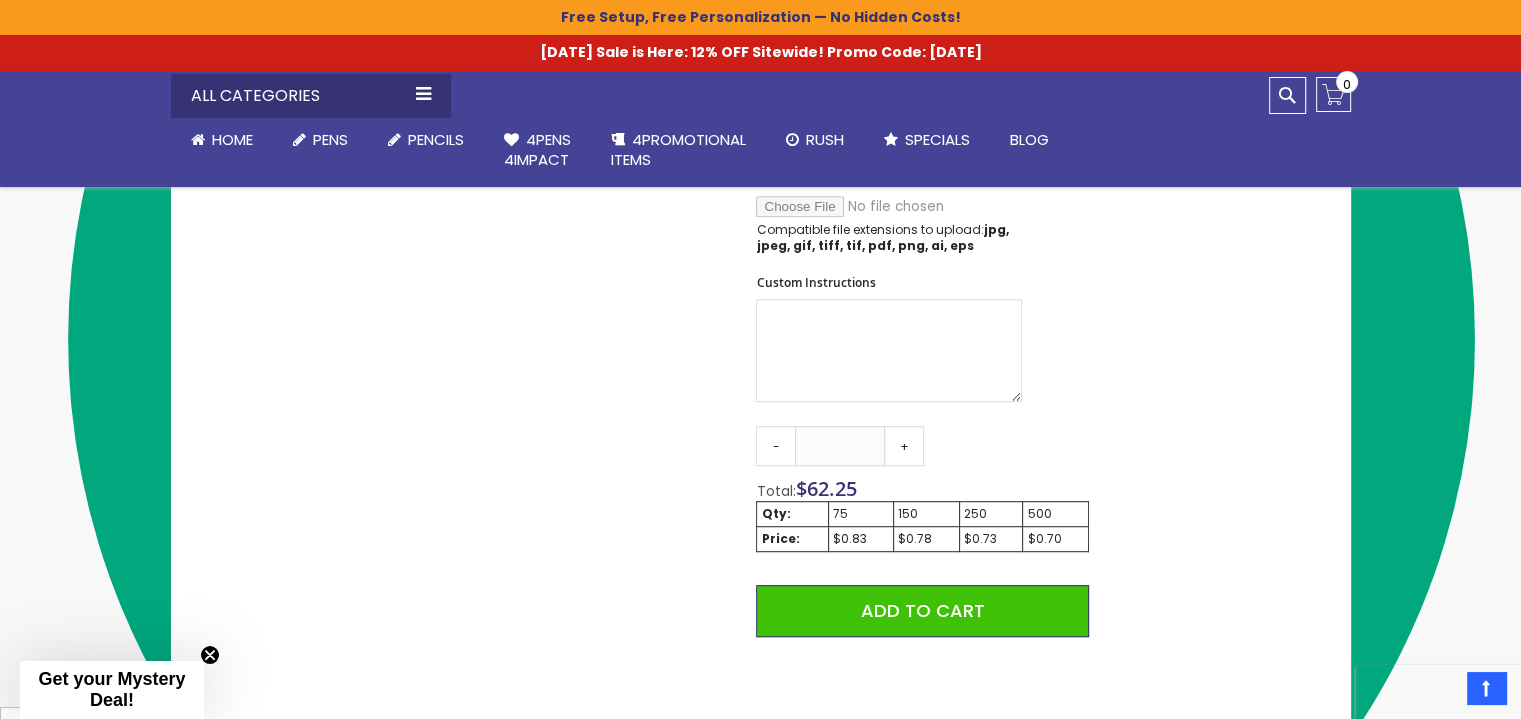 scroll, scrollTop: 1140, scrollLeft: 0, axis: vertical 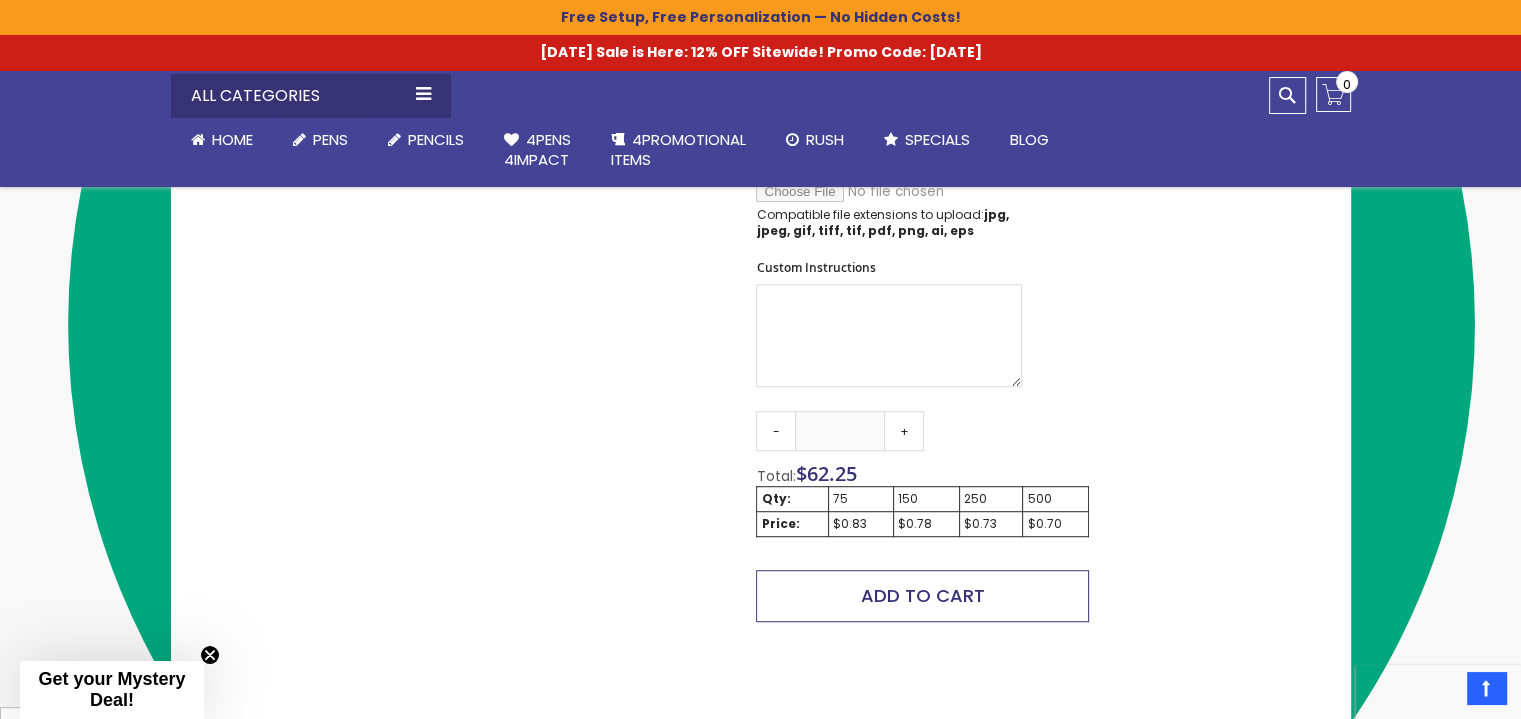 click on "Add to Cart" at bounding box center [923, 595] 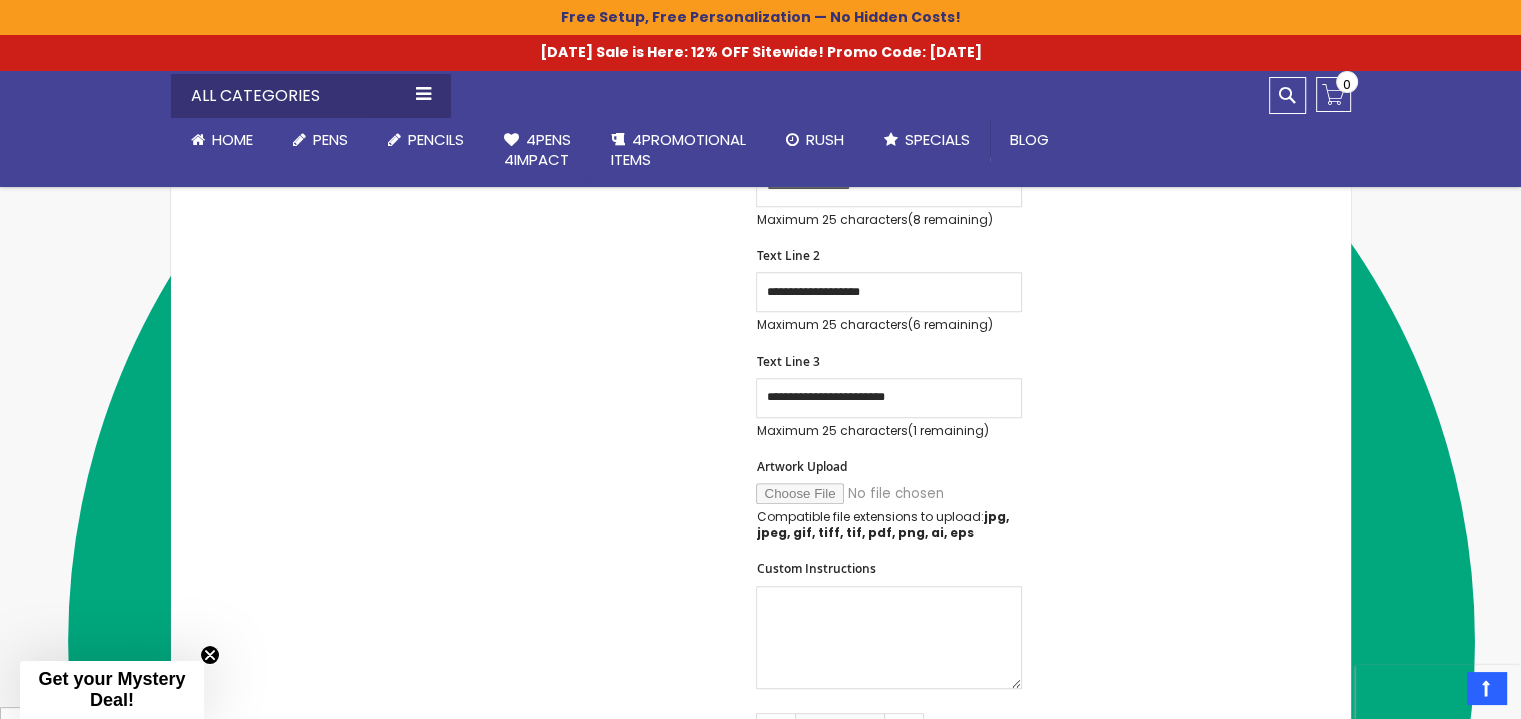 scroll, scrollTop: 884, scrollLeft: 0, axis: vertical 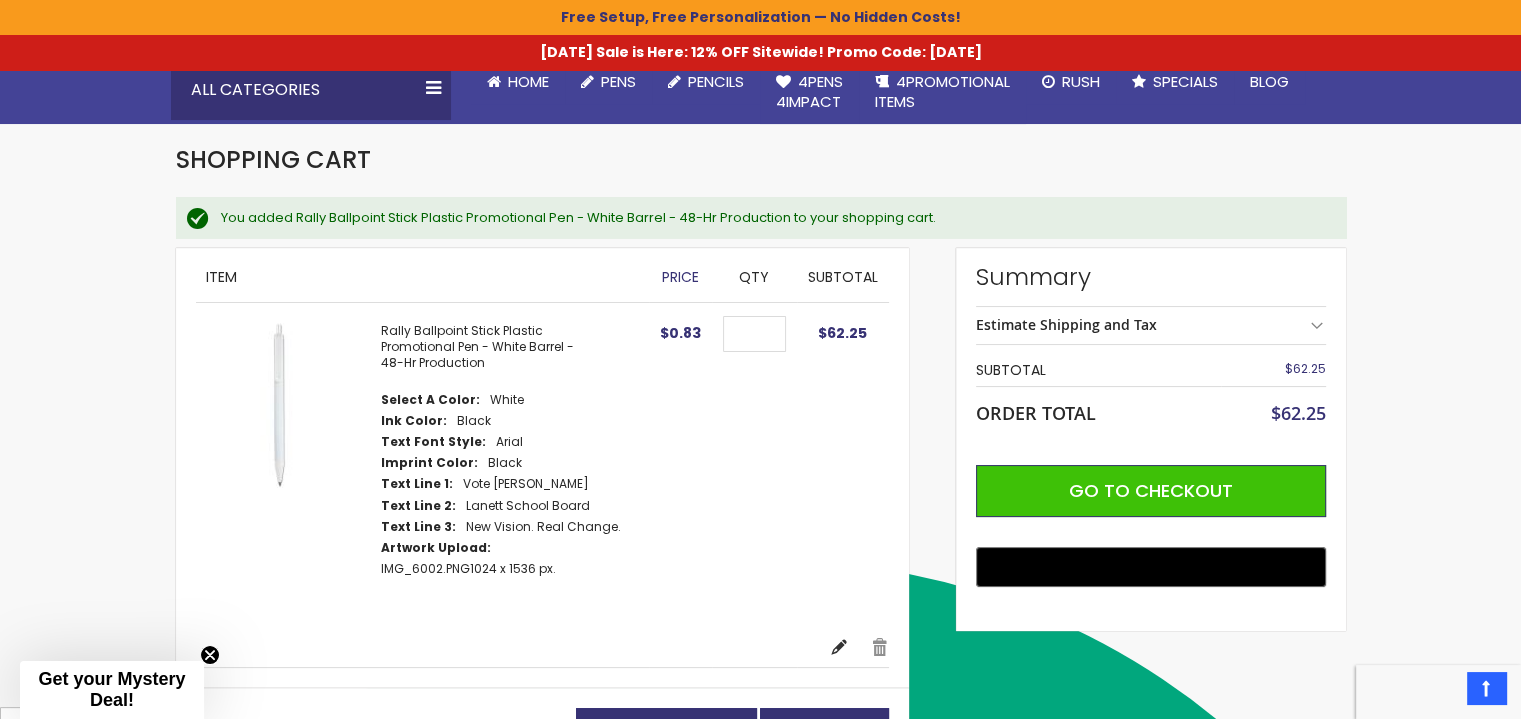 click on "Edit" at bounding box center (839, 647) 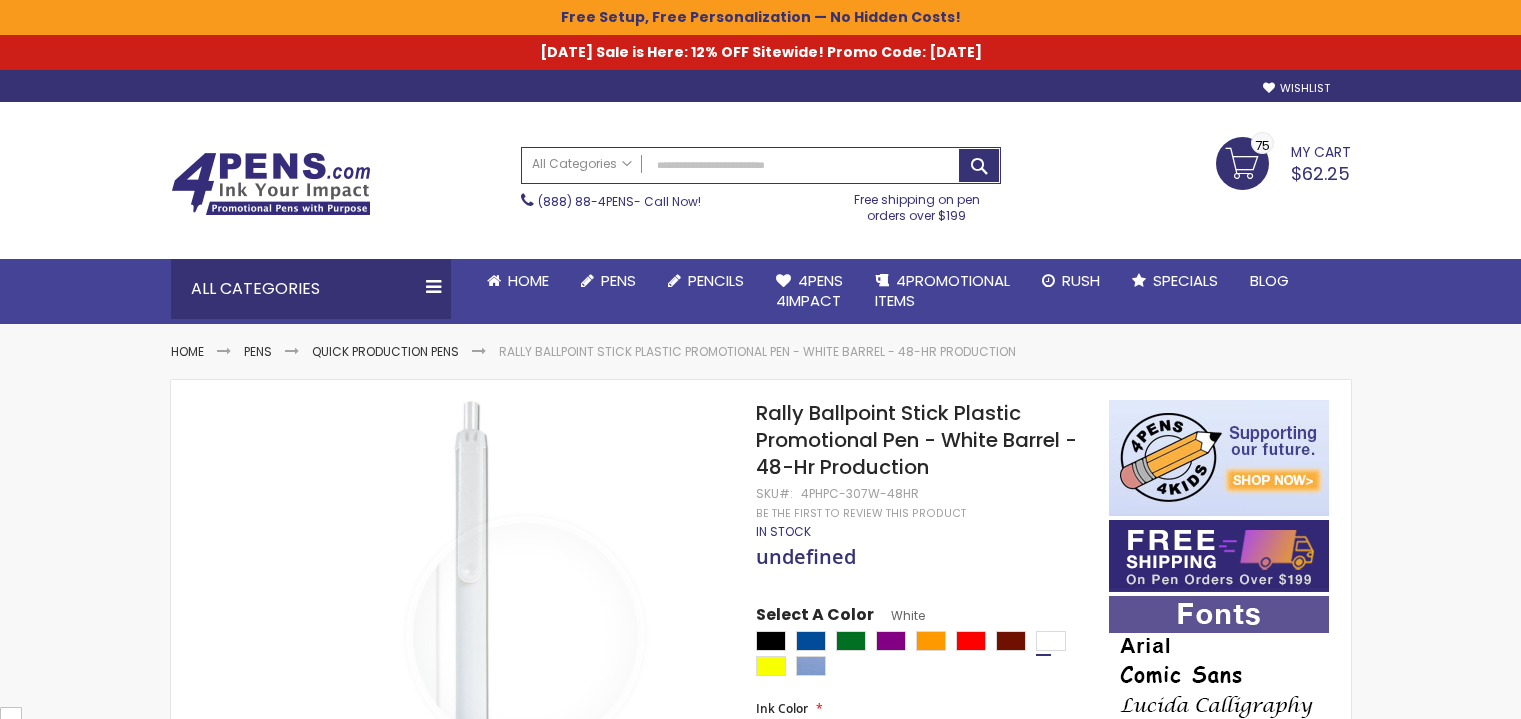 scroll, scrollTop: 178, scrollLeft: 0, axis: vertical 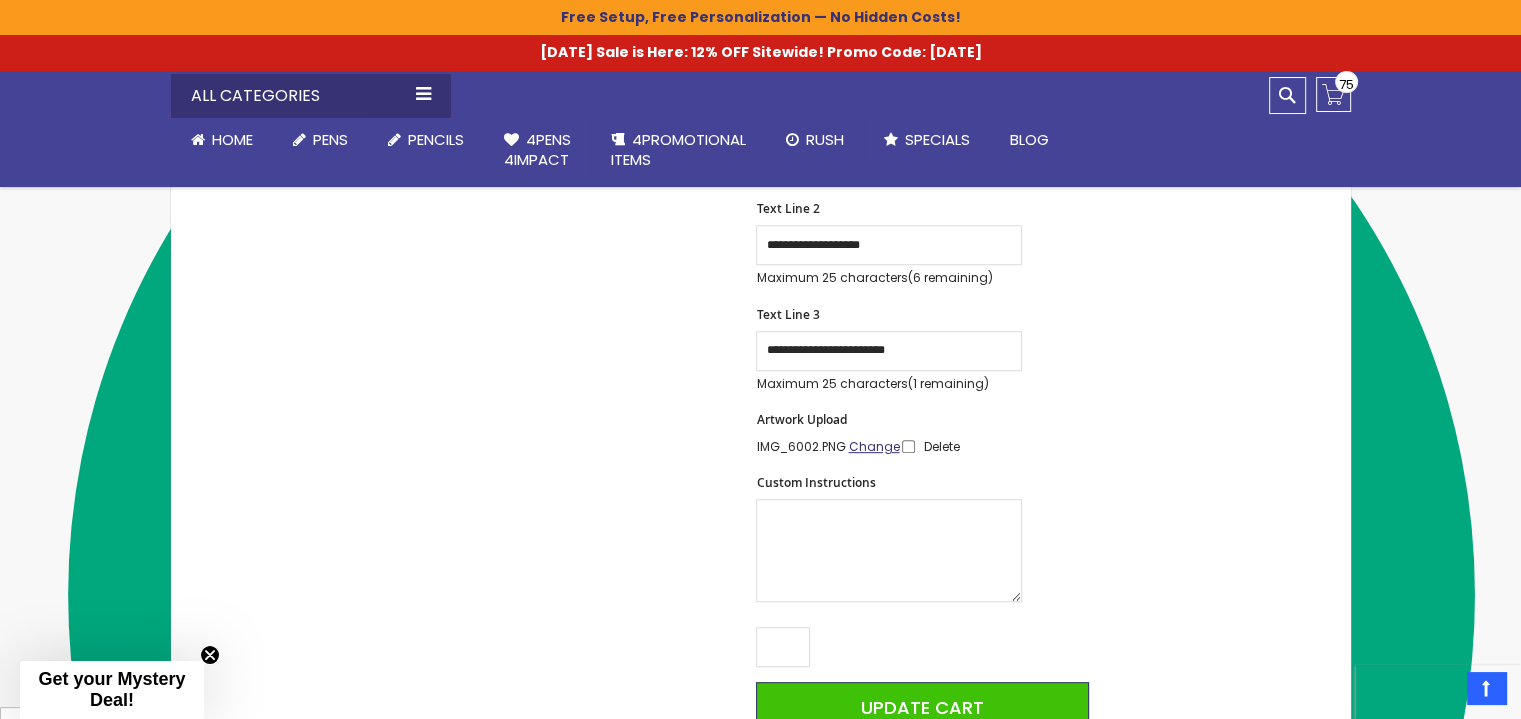 click on "Change" at bounding box center [873, 446] 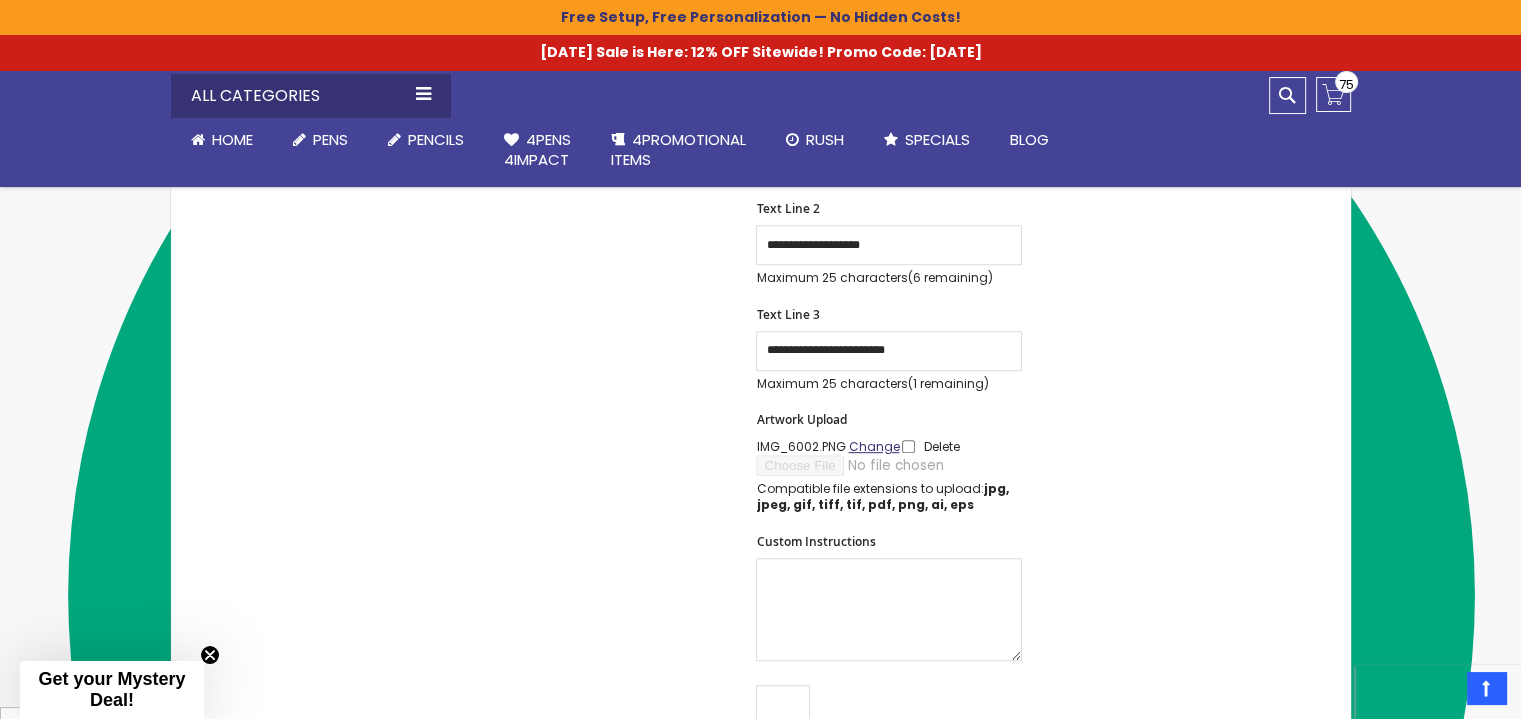 click on "Change" at bounding box center [873, 446] 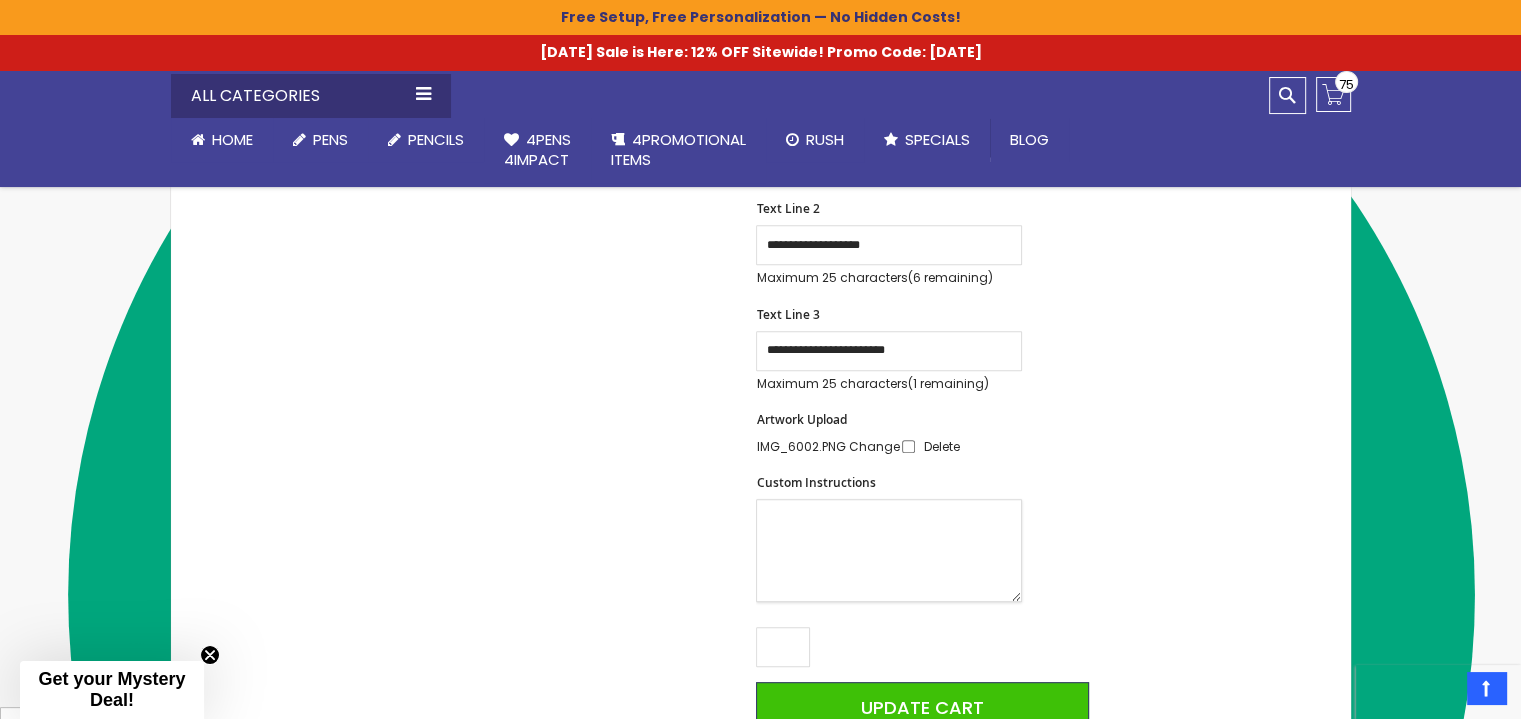 click on "Custom Instructions" at bounding box center [889, 550] 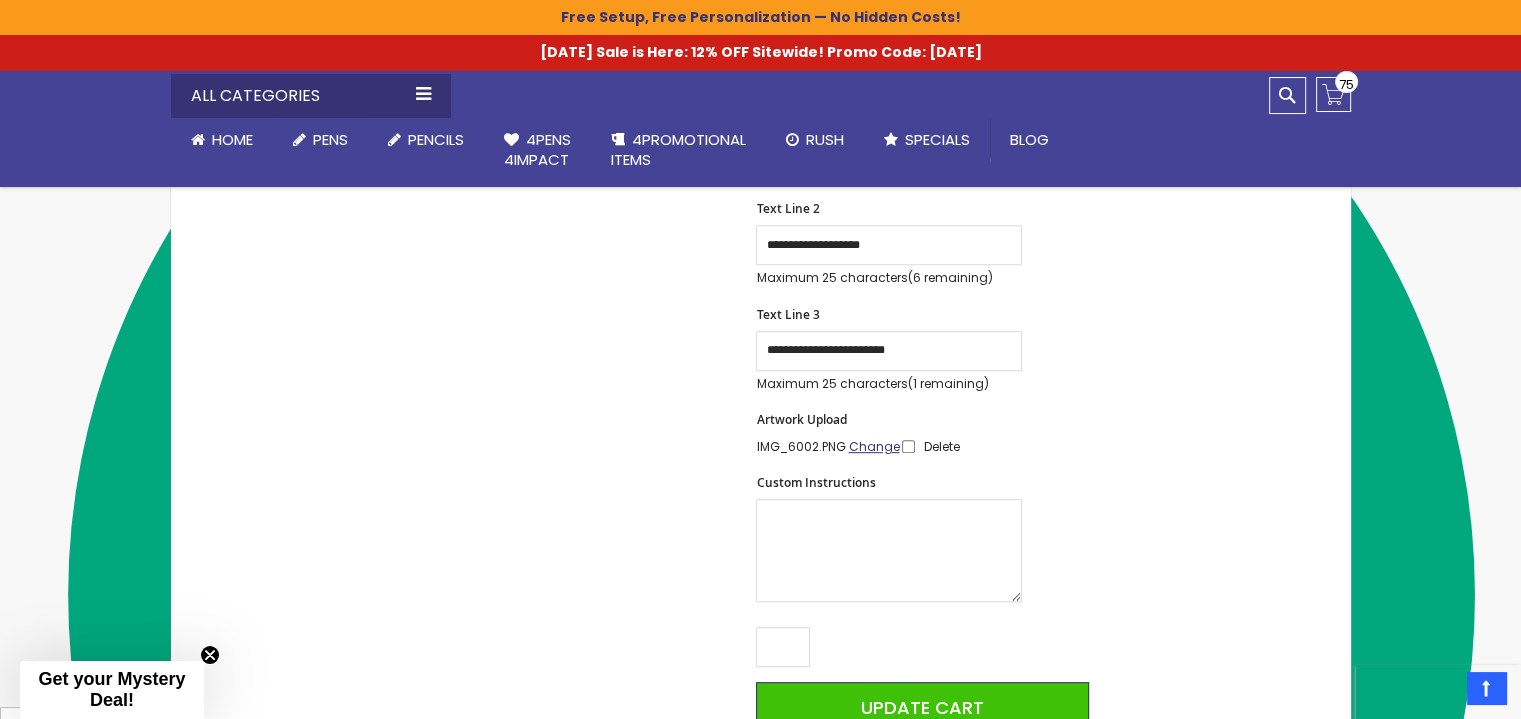 click on "Change" at bounding box center [873, 446] 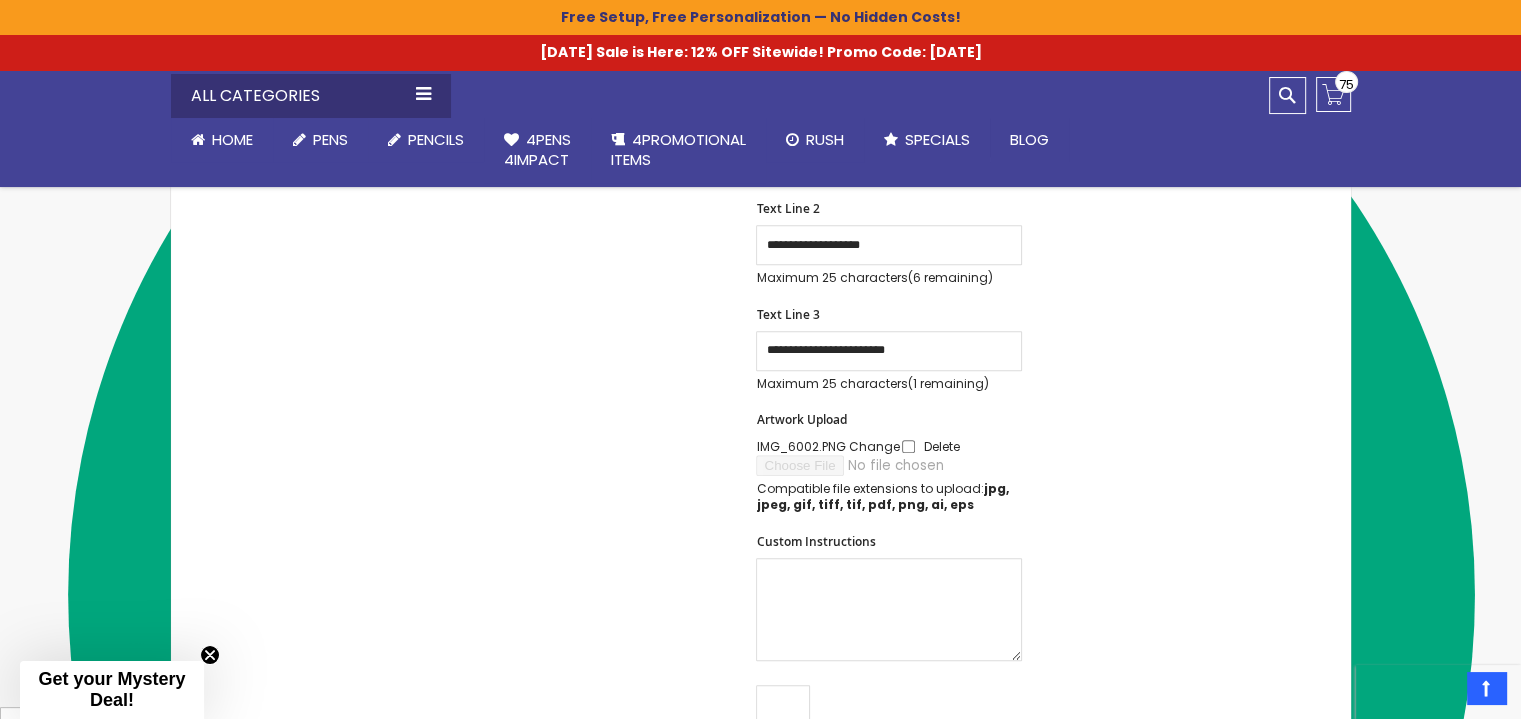 click on "Delete" at bounding box center [941, 446] 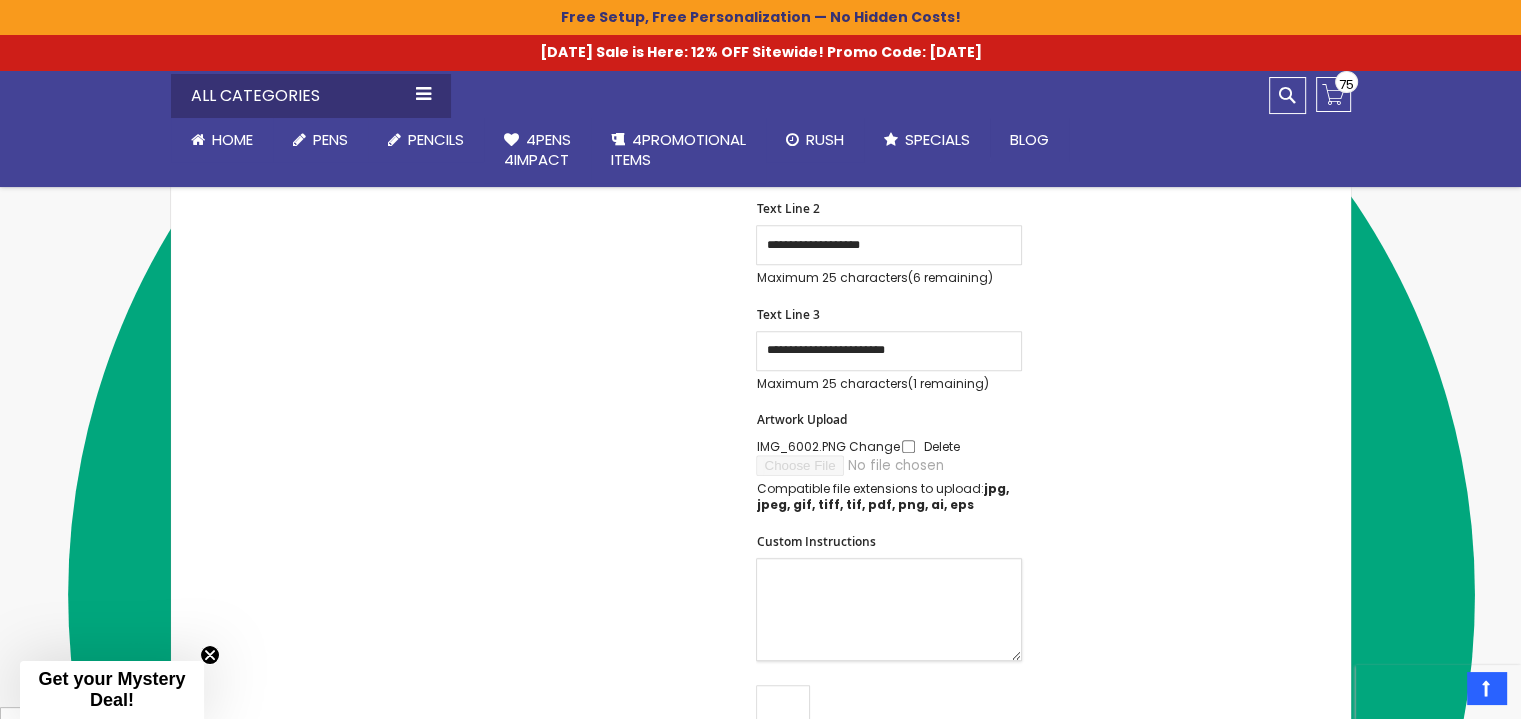 click on "Custom Instructions" at bounding box center (889, 609) 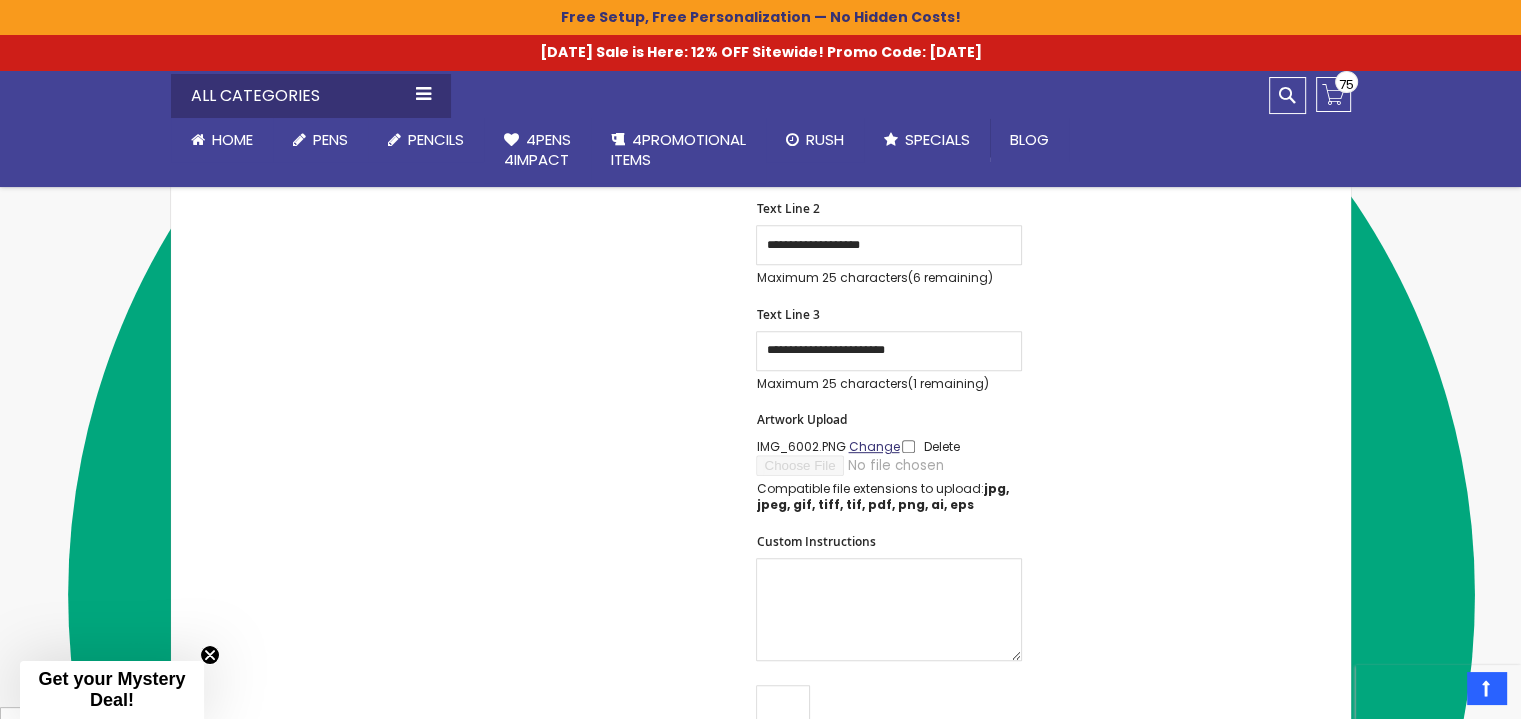 click on "Change" at bounding box center (873, 446) 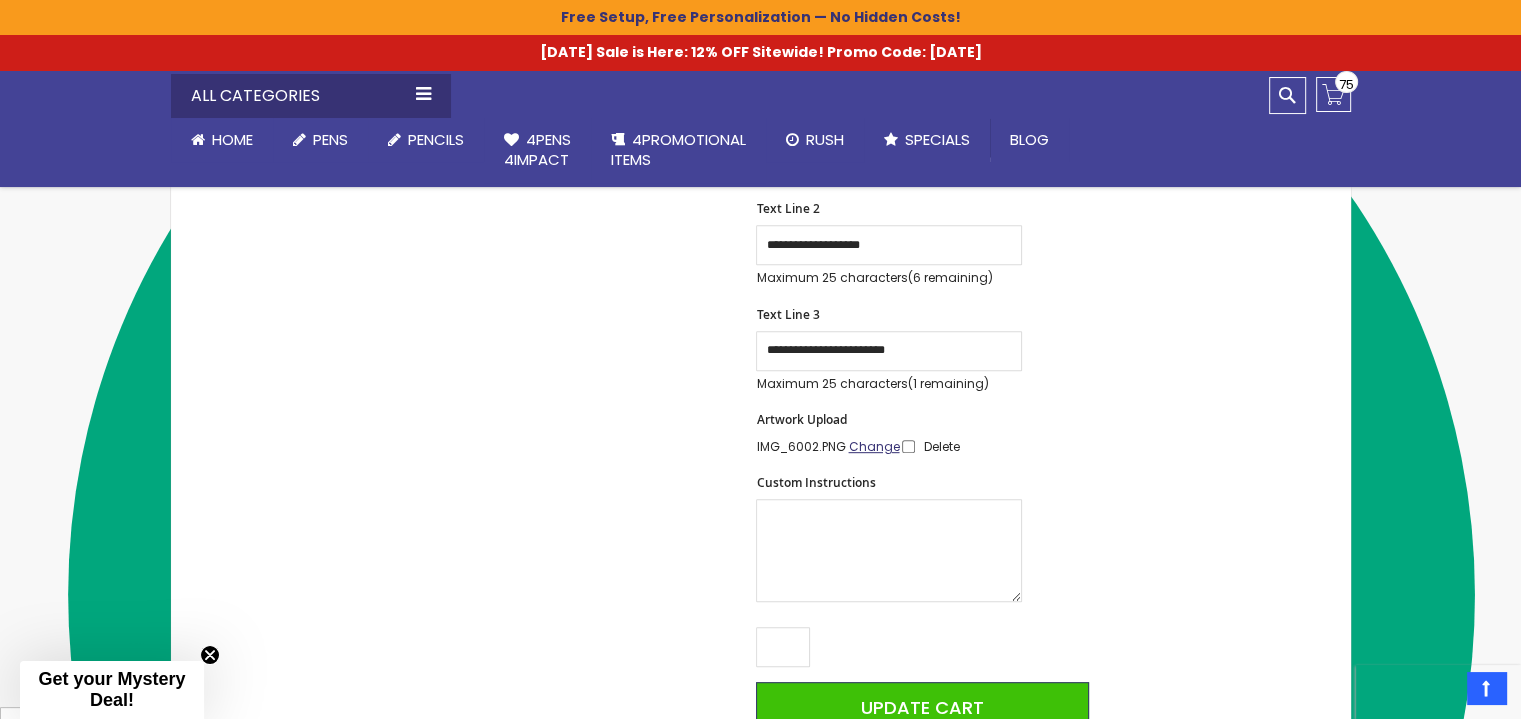 click on "Change" at bounding box center [873, 446] 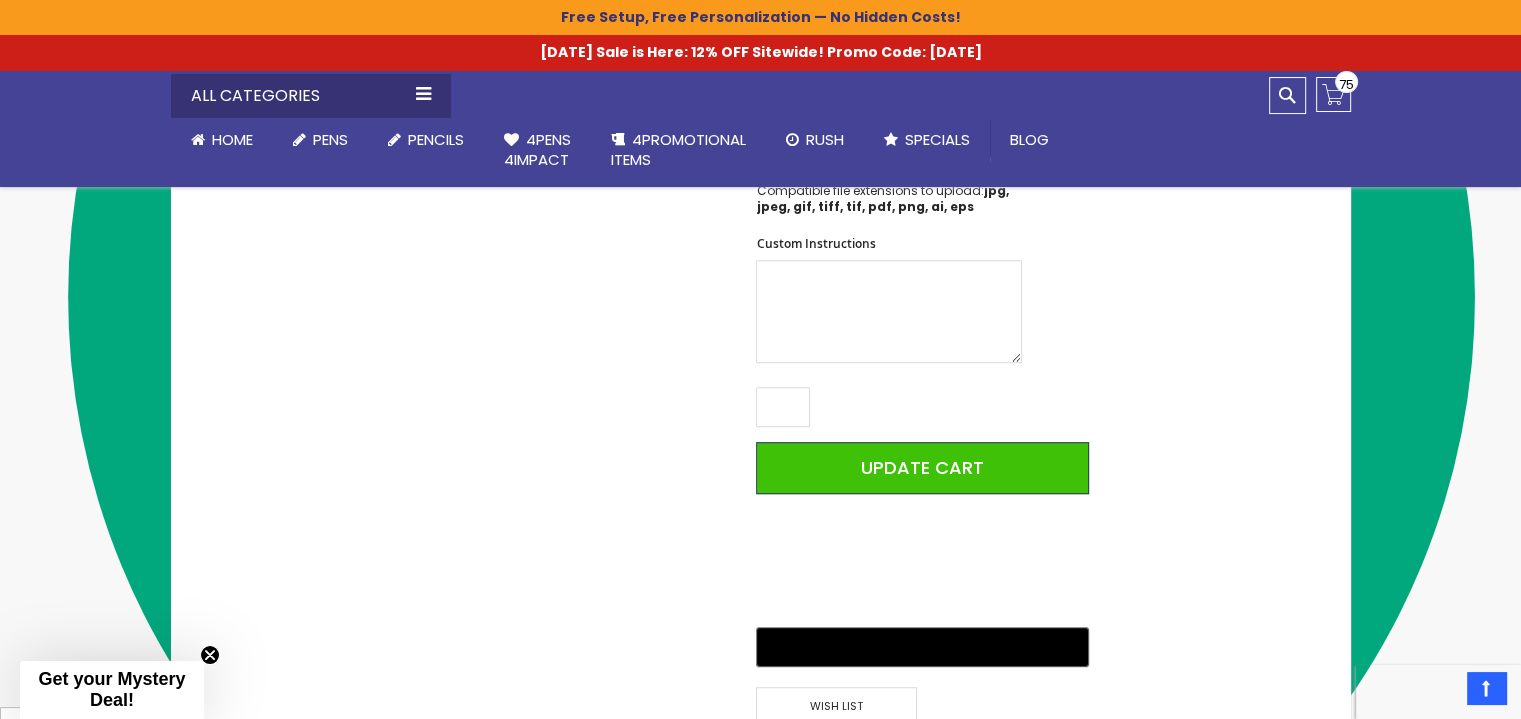 scroll, scrollTop: 1169, scrollLeft: 0, axis: vertical 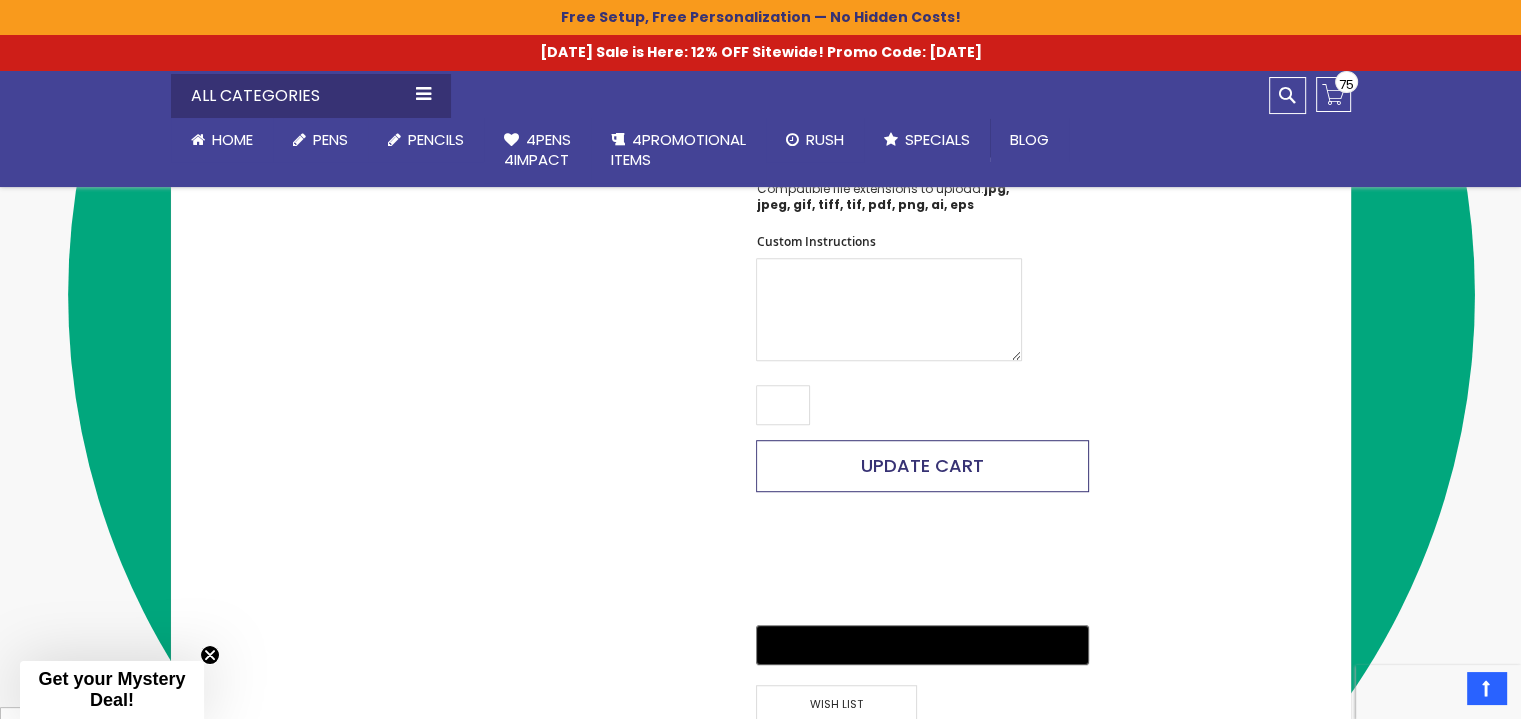 click on "Update Cart" at bounding box center (922, 465) 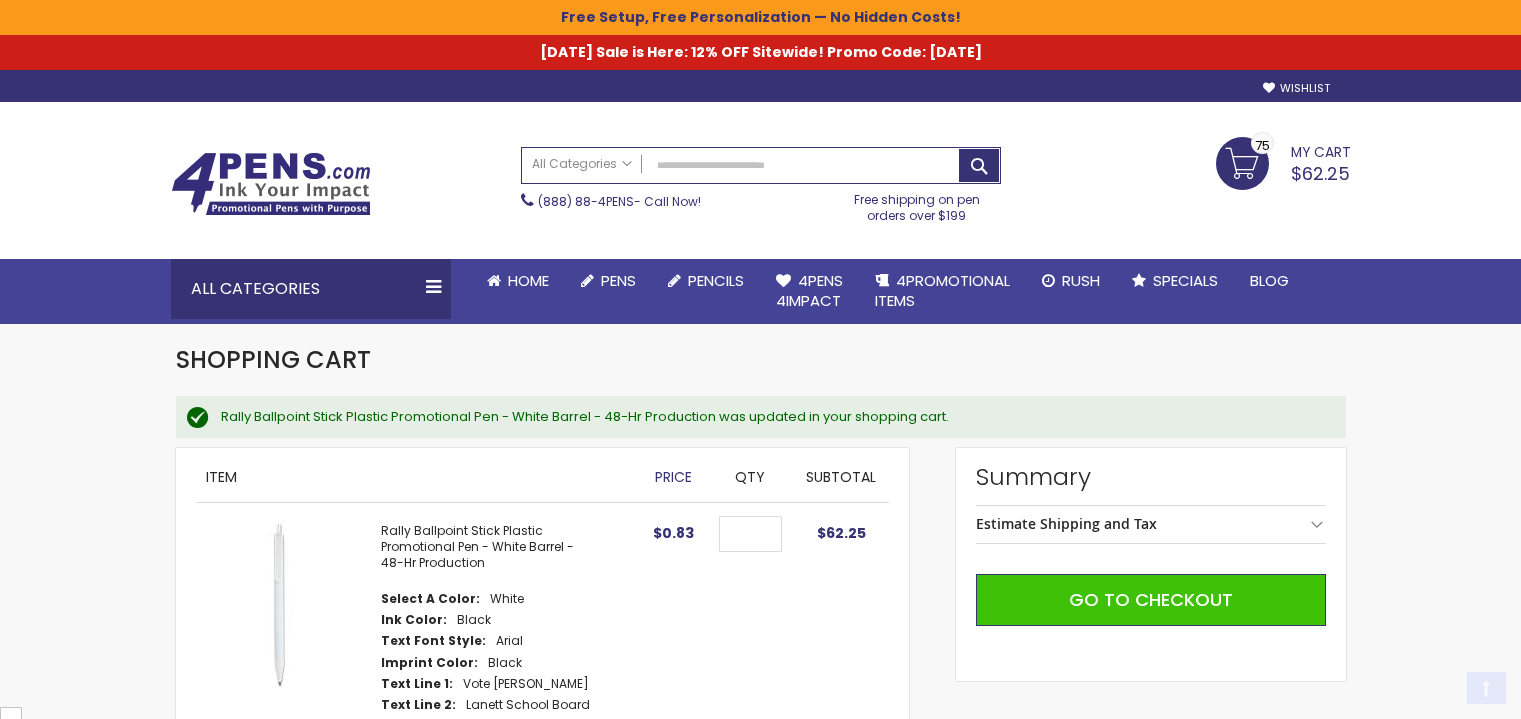 scroll, scrollTop: 200, scrollLeft: 0, axis: vertical 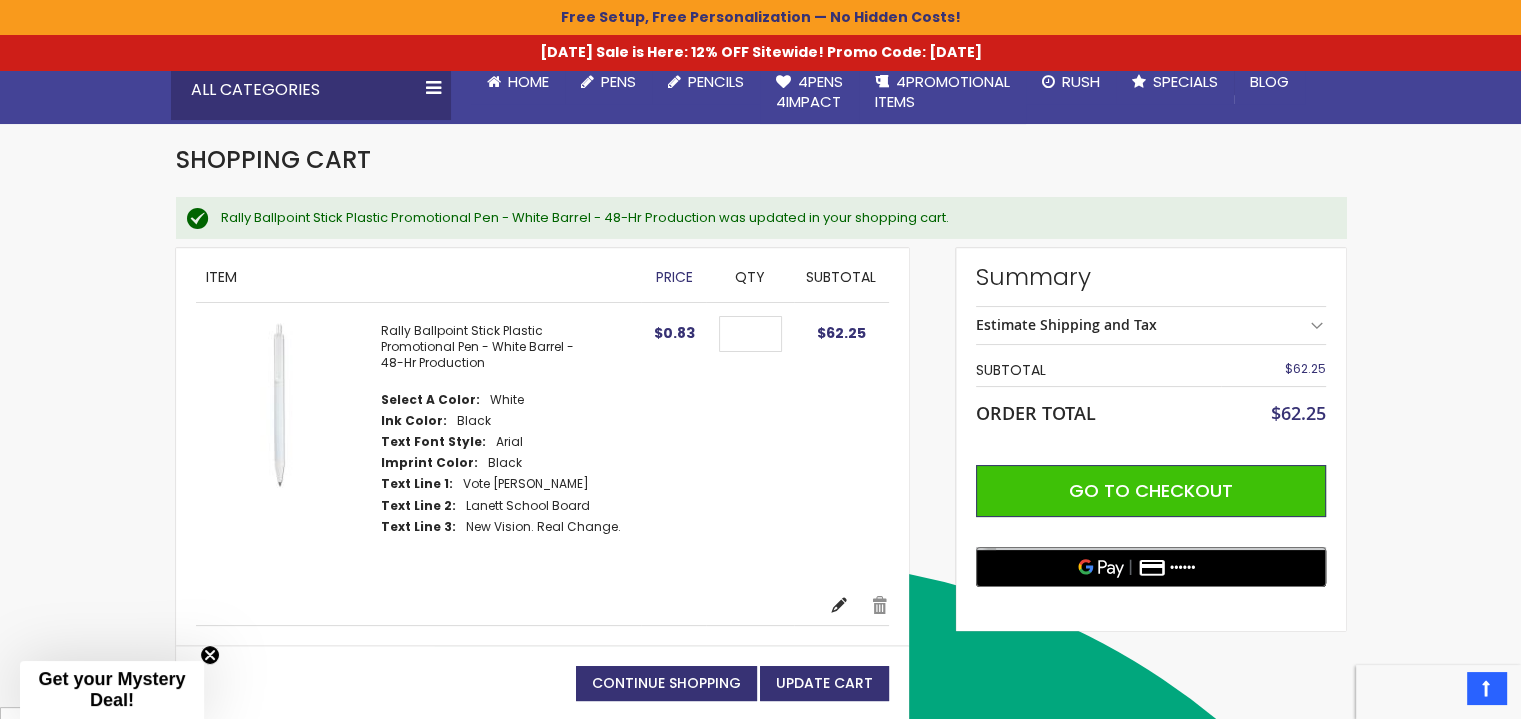 click on "Edit" at bounding box center [839, 605] 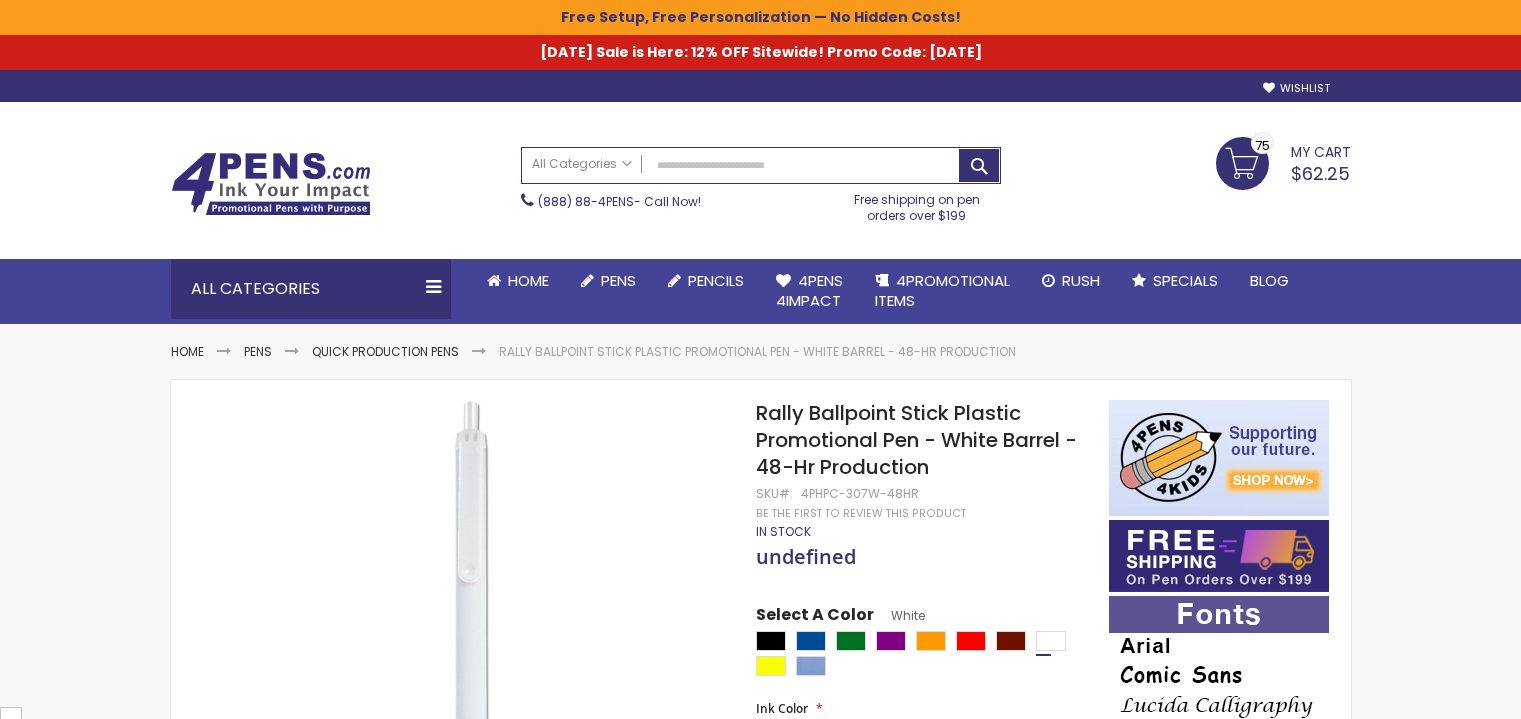 scroll, scrollTop: 0, scrollLeft: 0, axis: both 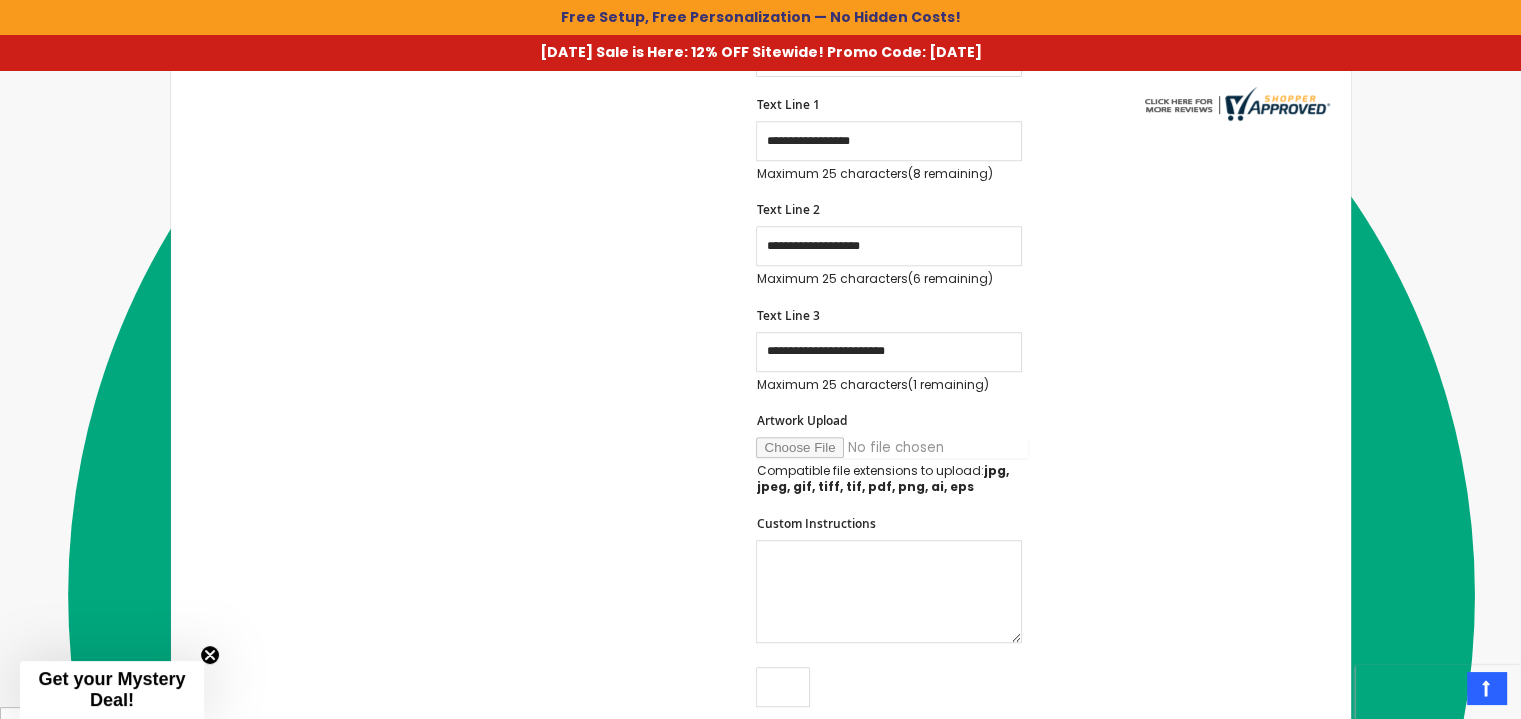 click on "Artwork Upload" at bounding box center (892, 447) 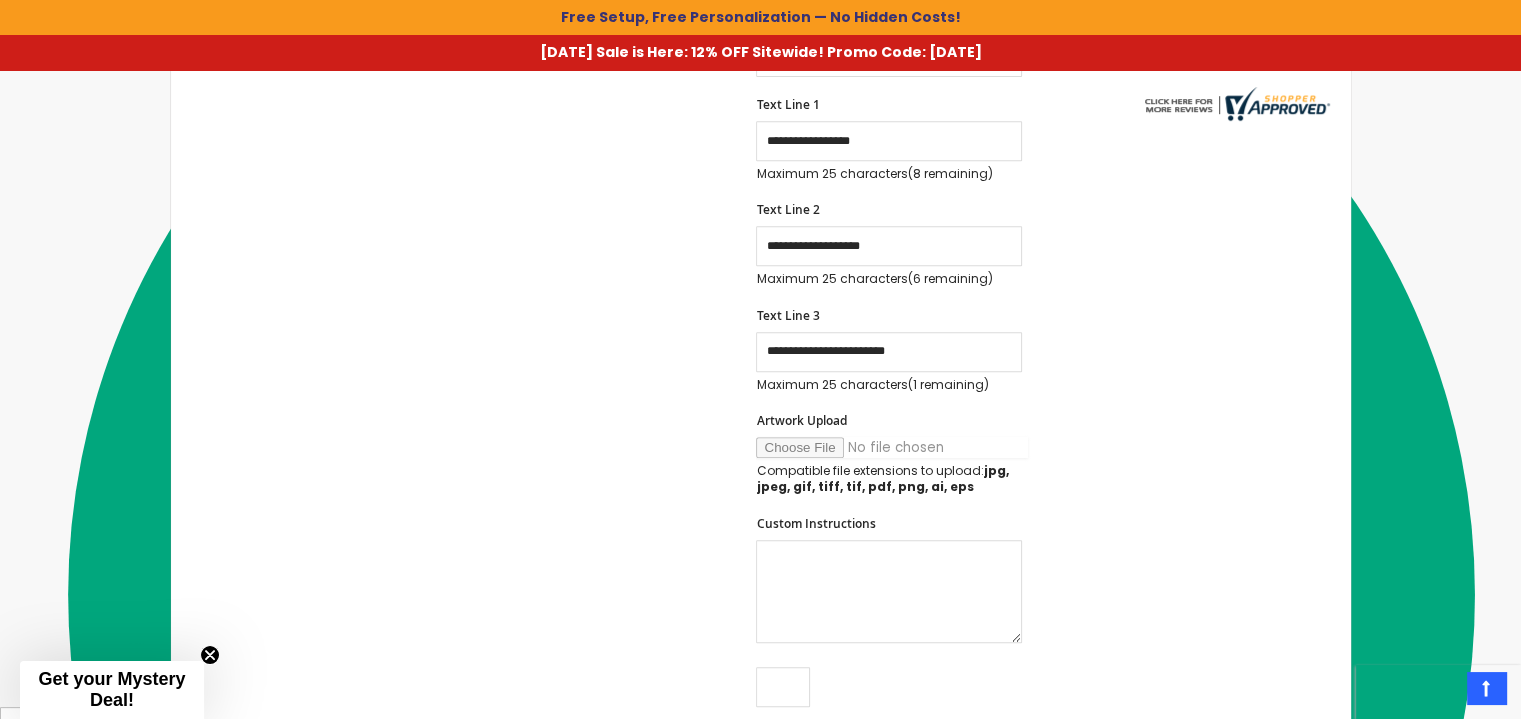 type on "**********" 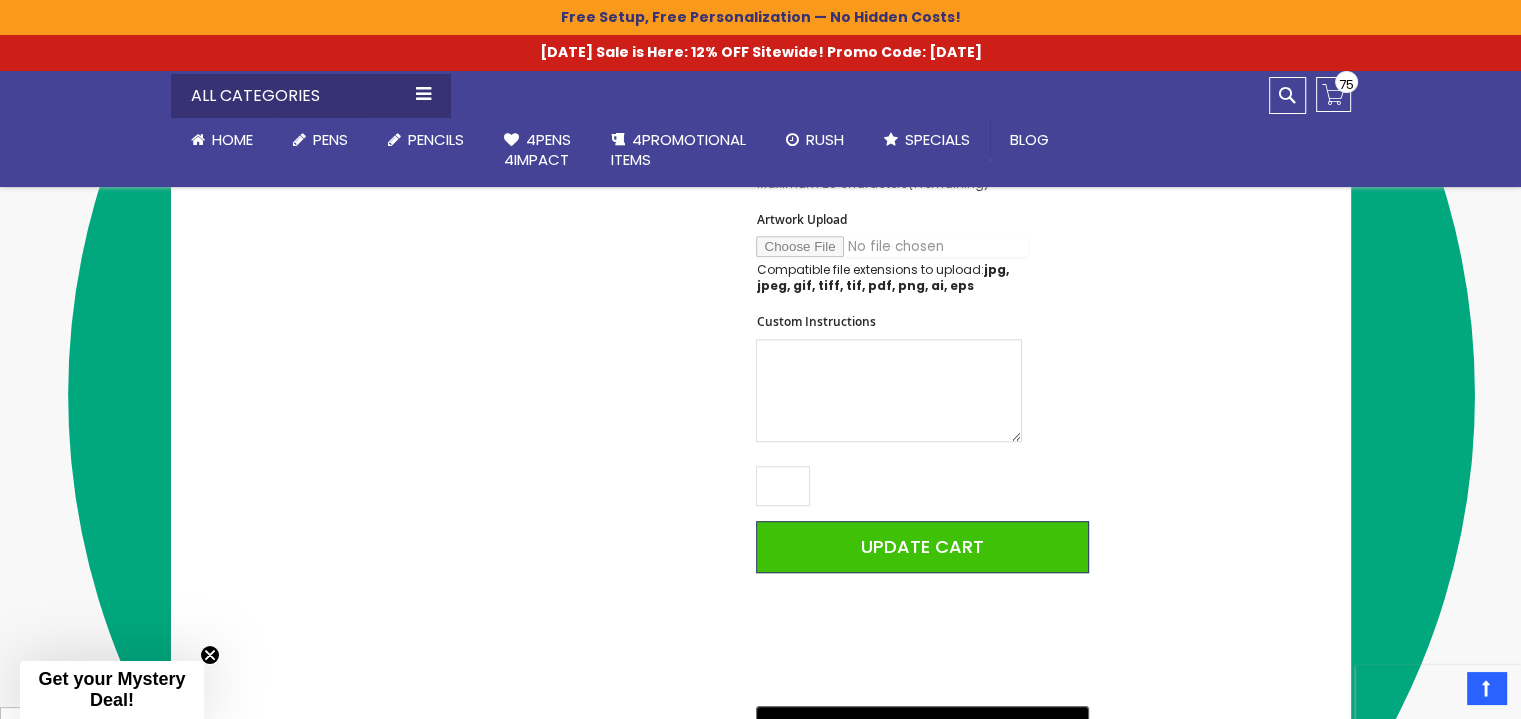 scroll, scrollTop: 1169, scrollLeft: 0, axis: vertical 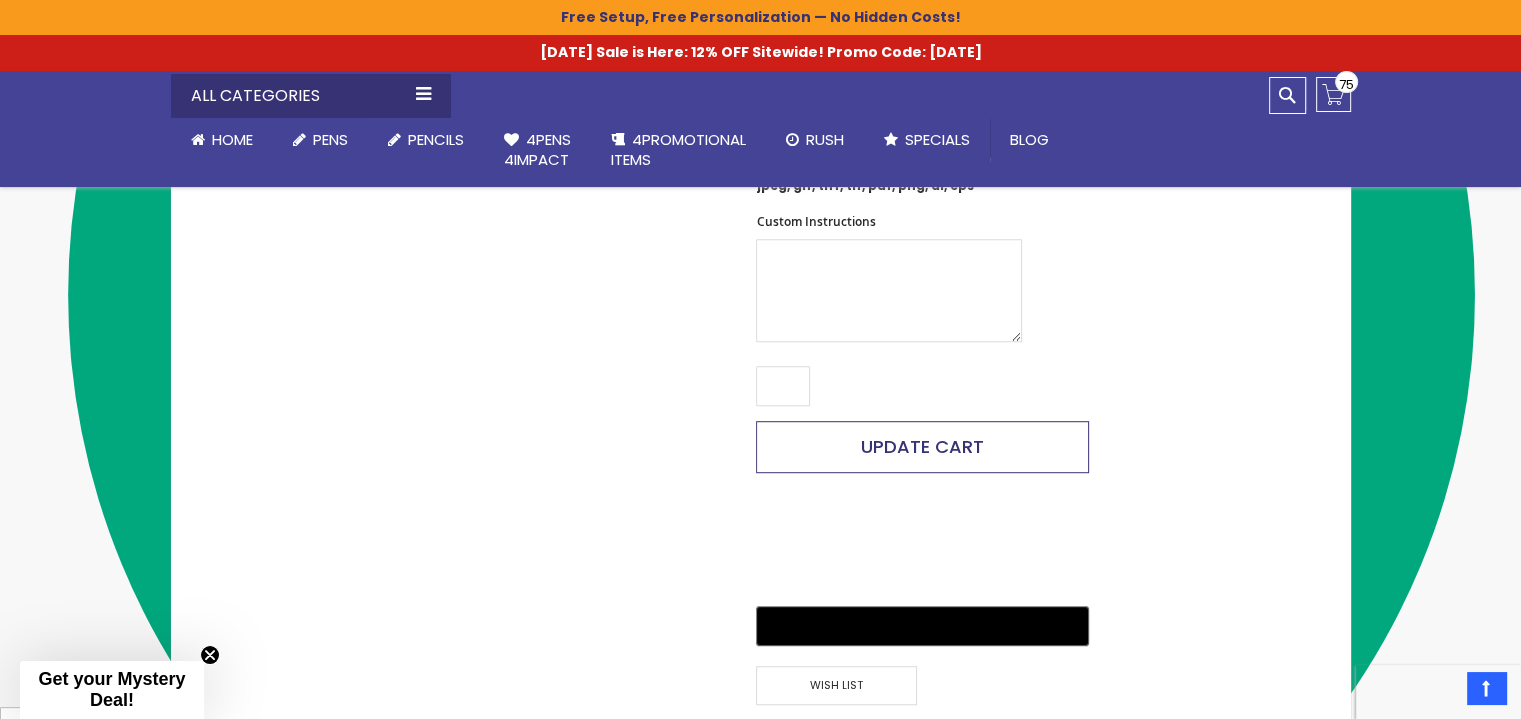 click on "Update Cart" at bounding box center (922, 447) 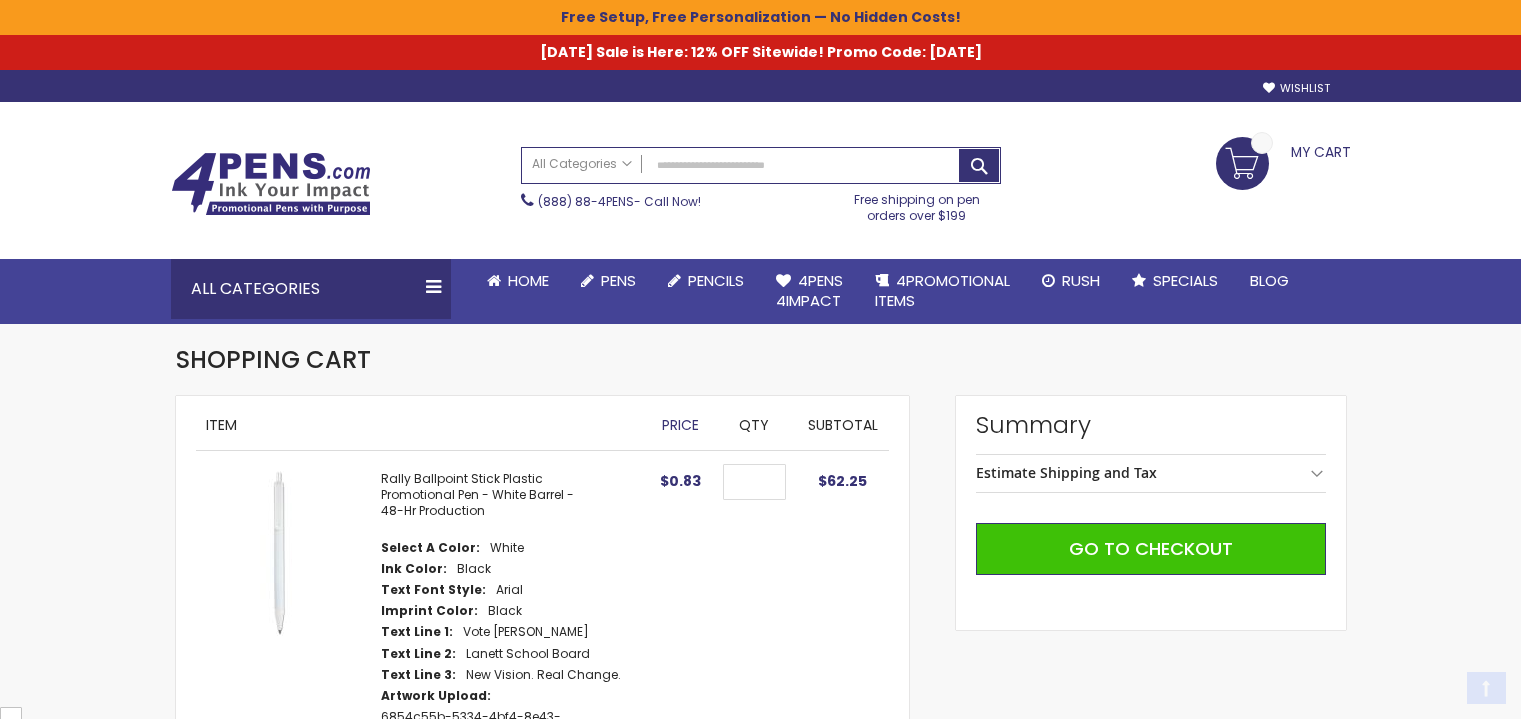 scroll, scrollTop: 200, scrollLeft: 0, axis: vertical 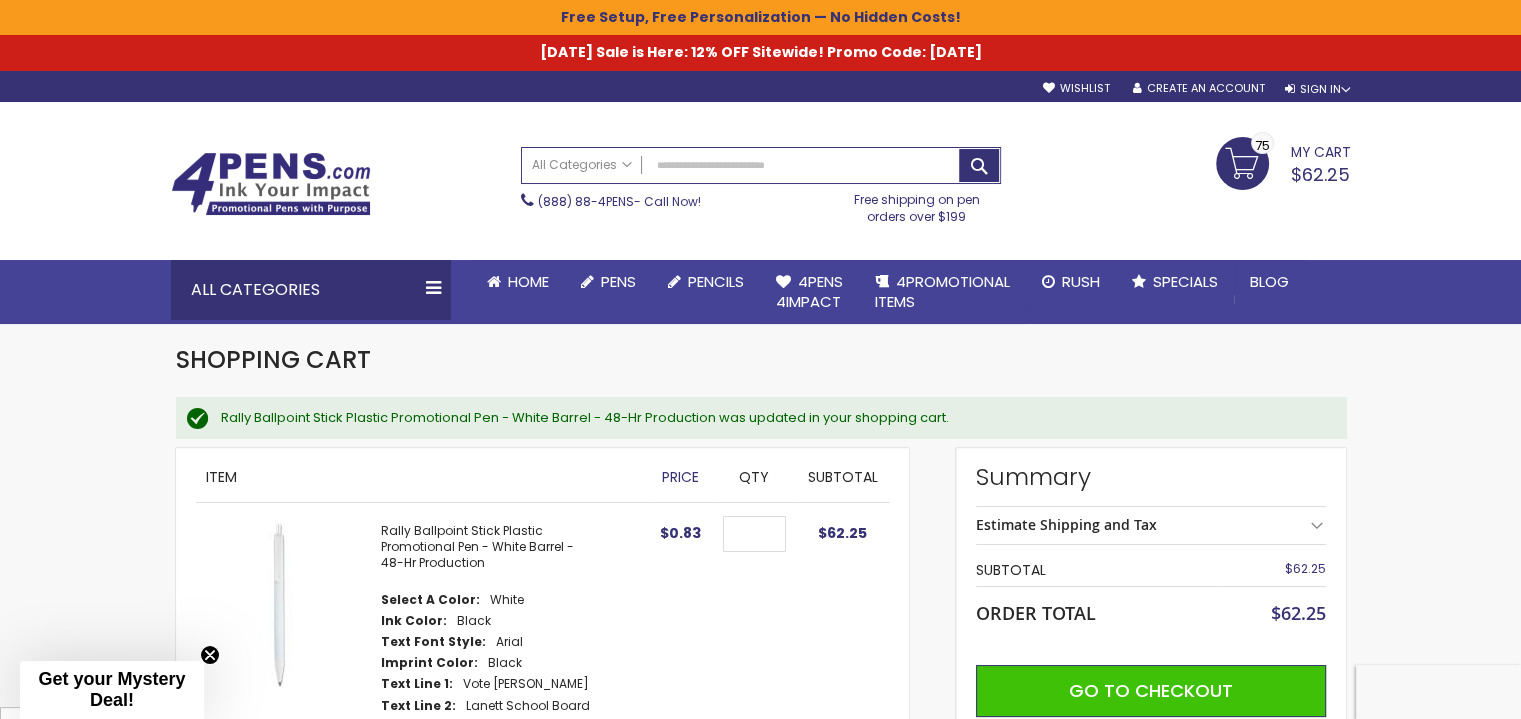 click on "Estimate Shipping and Tax" at bounding box center (1151, 525) 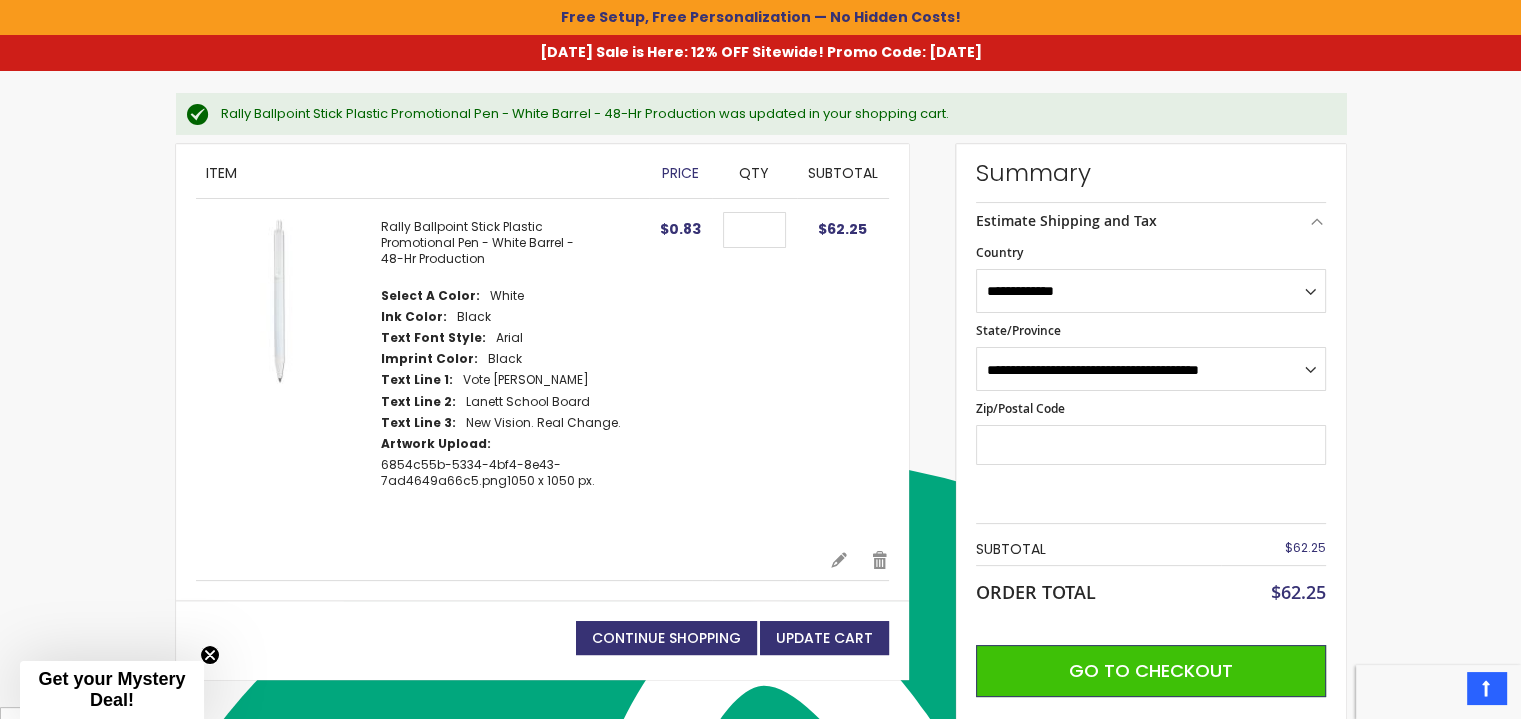 scroll, scrollTop: 204, scrollLeft: 0, axis: vertical 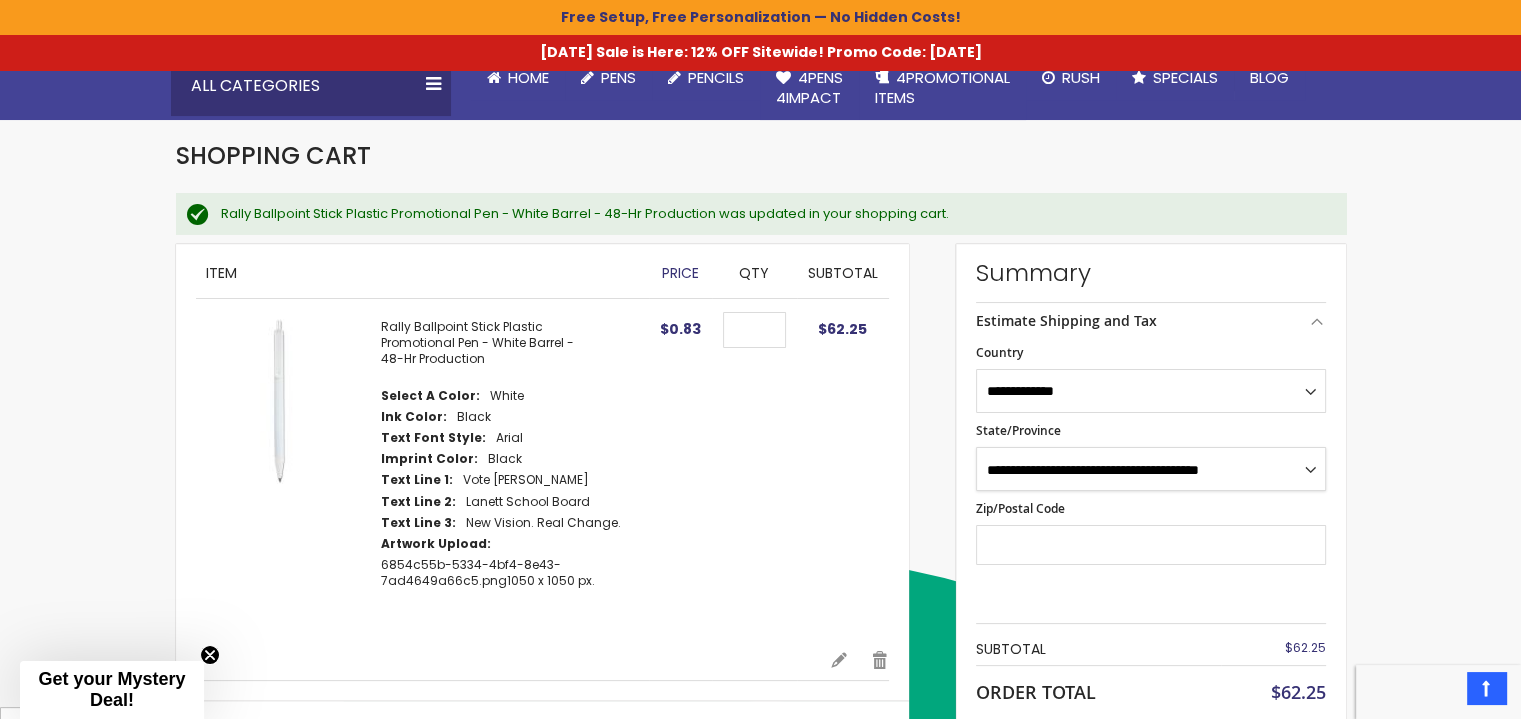 click on "**********" at bounding box center (1151, 469) 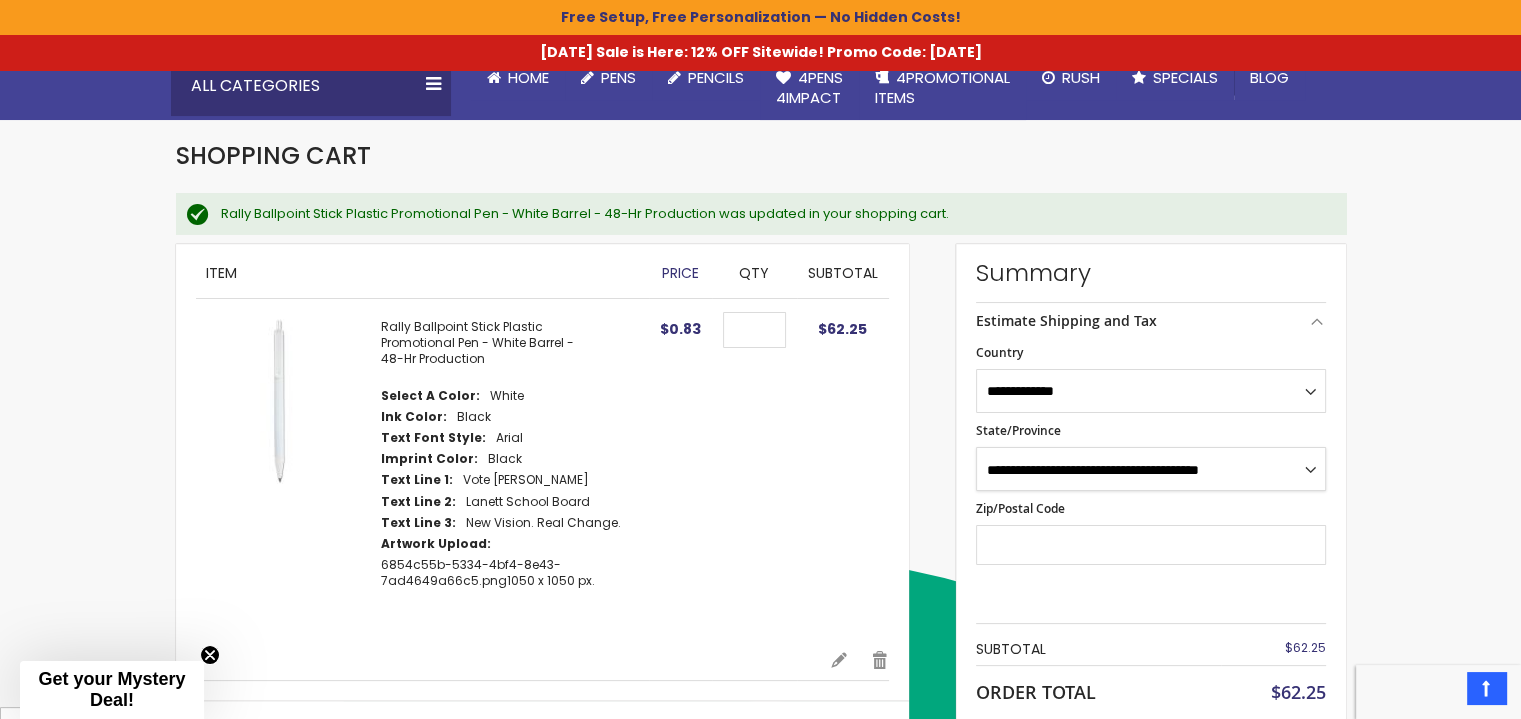 select on "*" 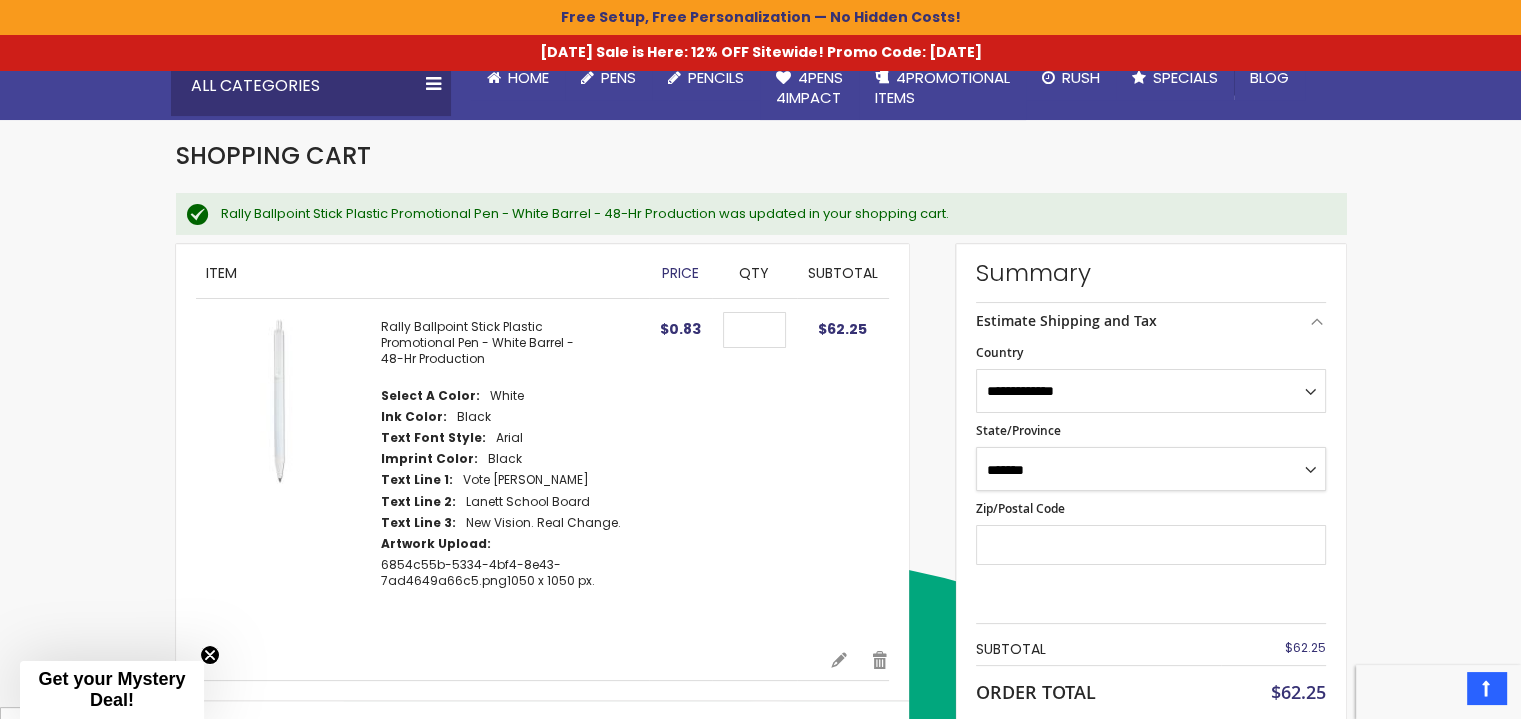 click on "**********" at bounding box center (1151, 469) 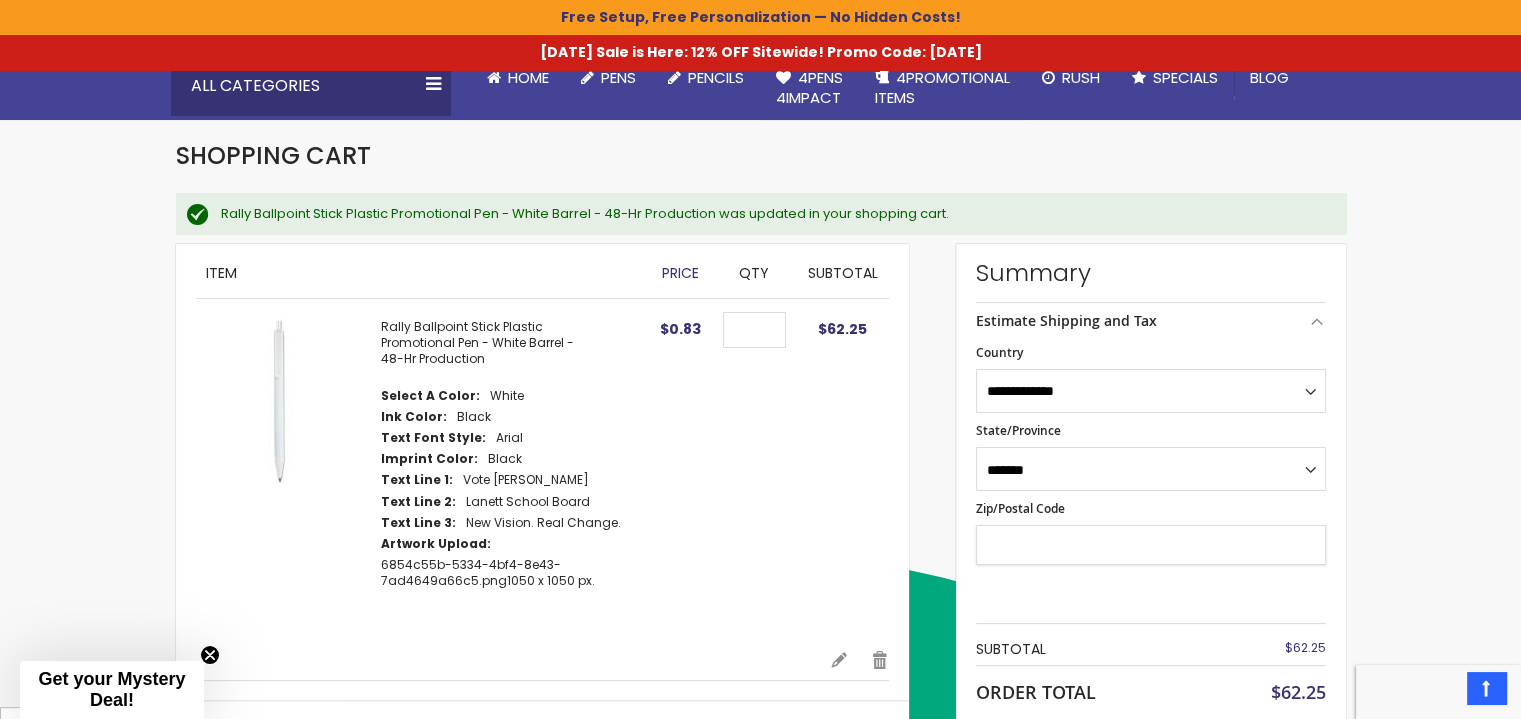 click on "Zip/Postal Code" at bounding box center (1151, 545) 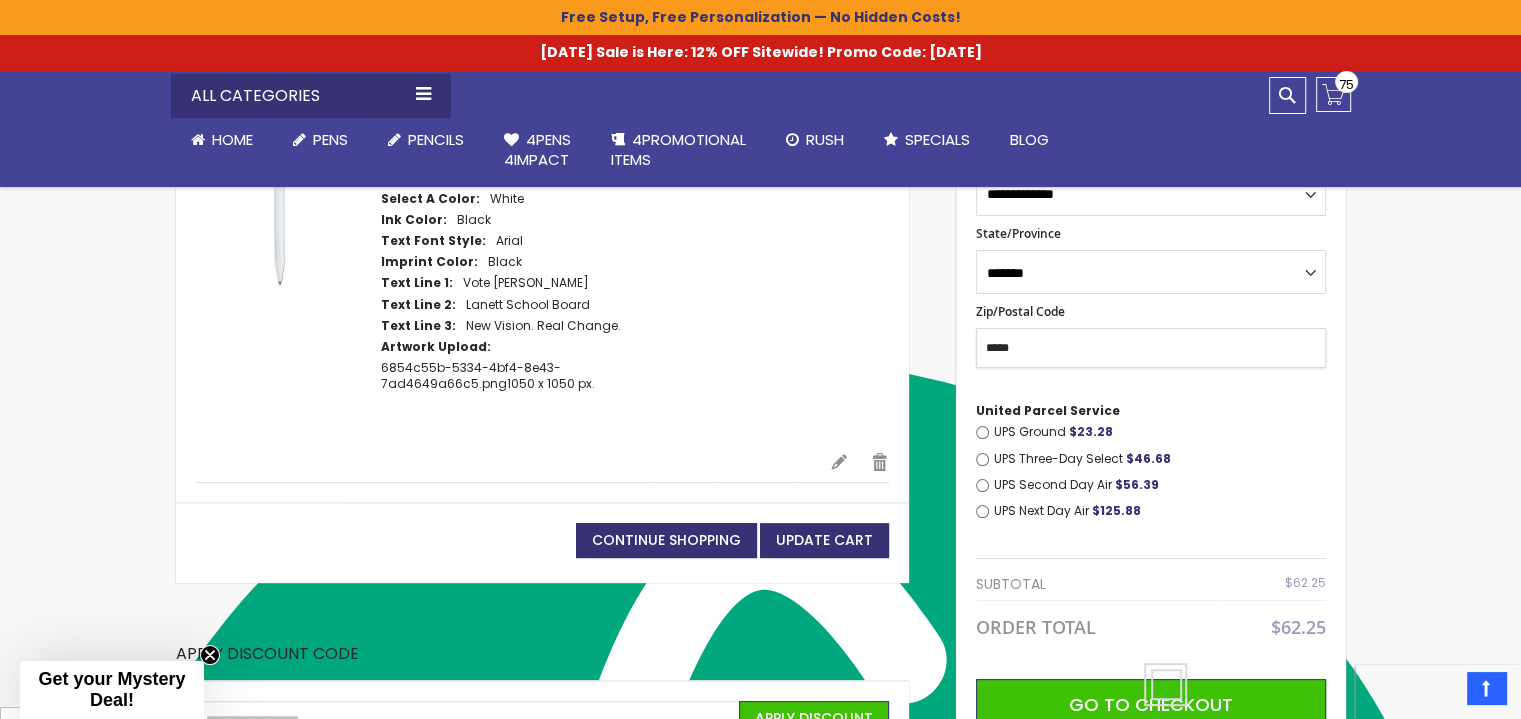scroll, scrollTop: 304, scrollLeft: 0, axis: vertical 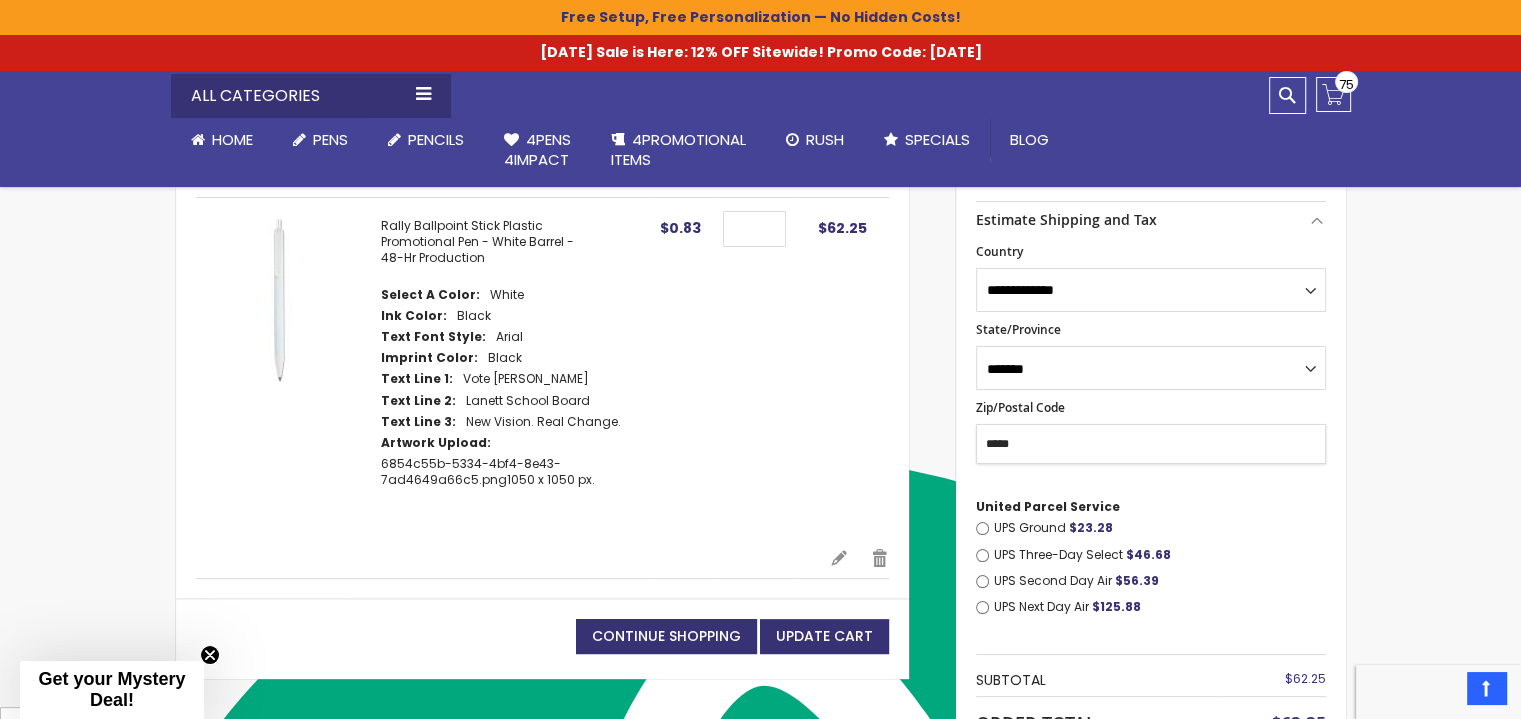 type on "*****" 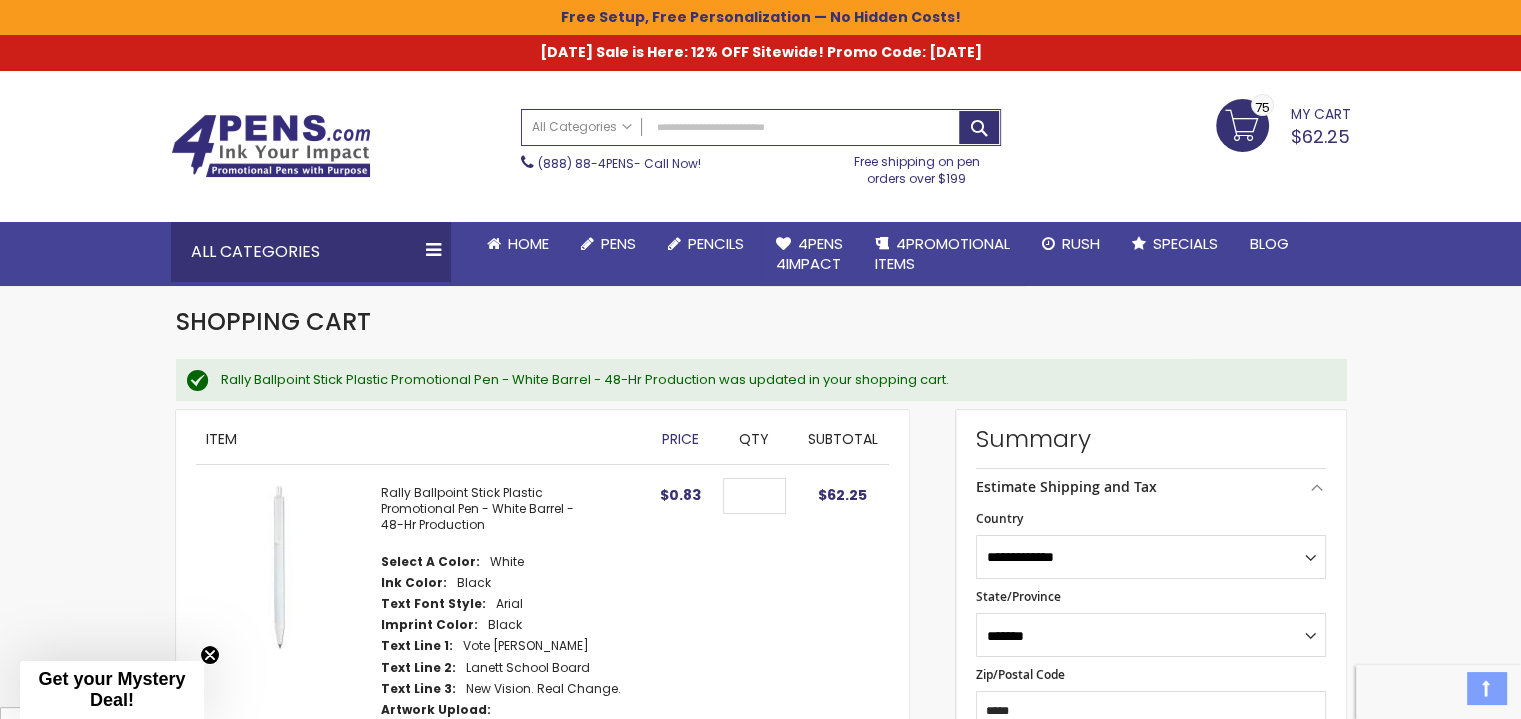 scroll, scrollTop: 4, scrollLeft: 0, axis: vertical 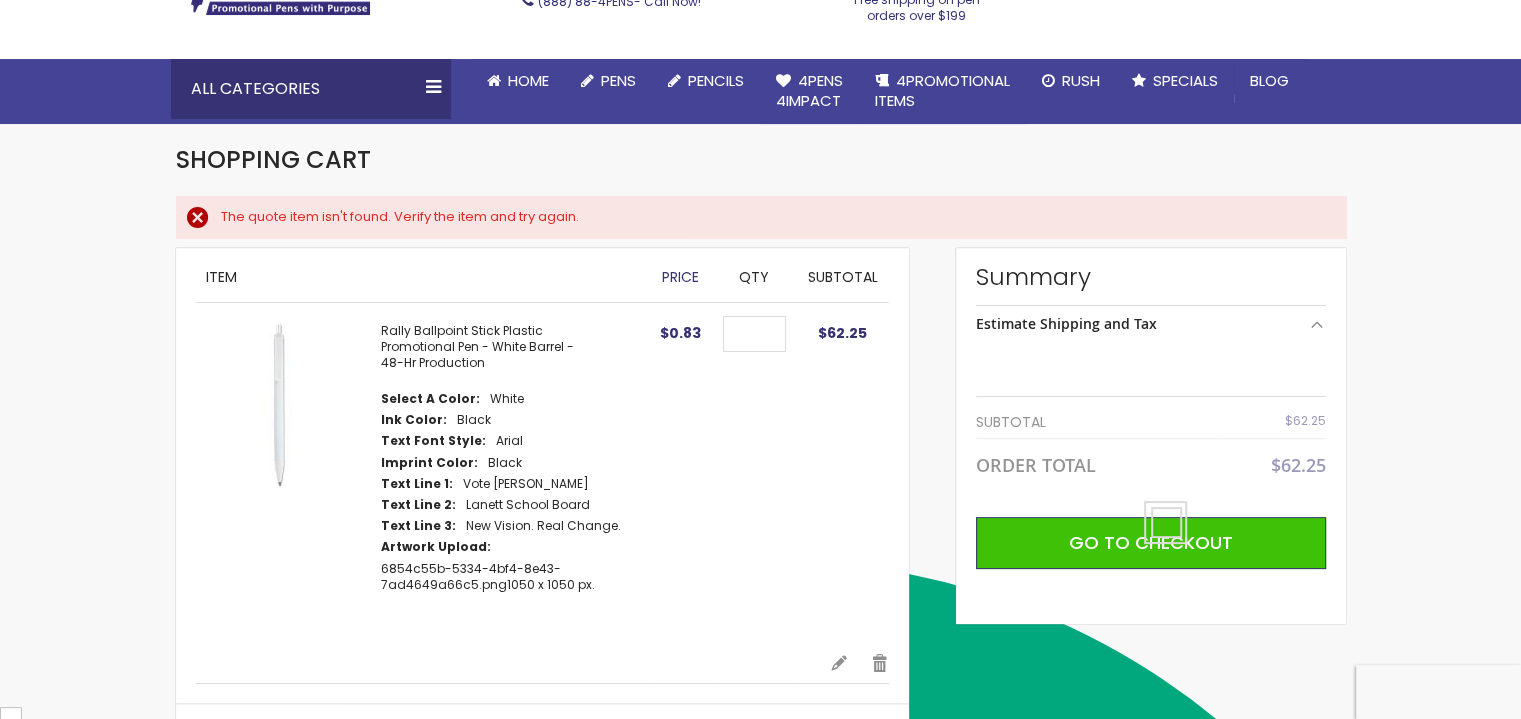 select on "*" 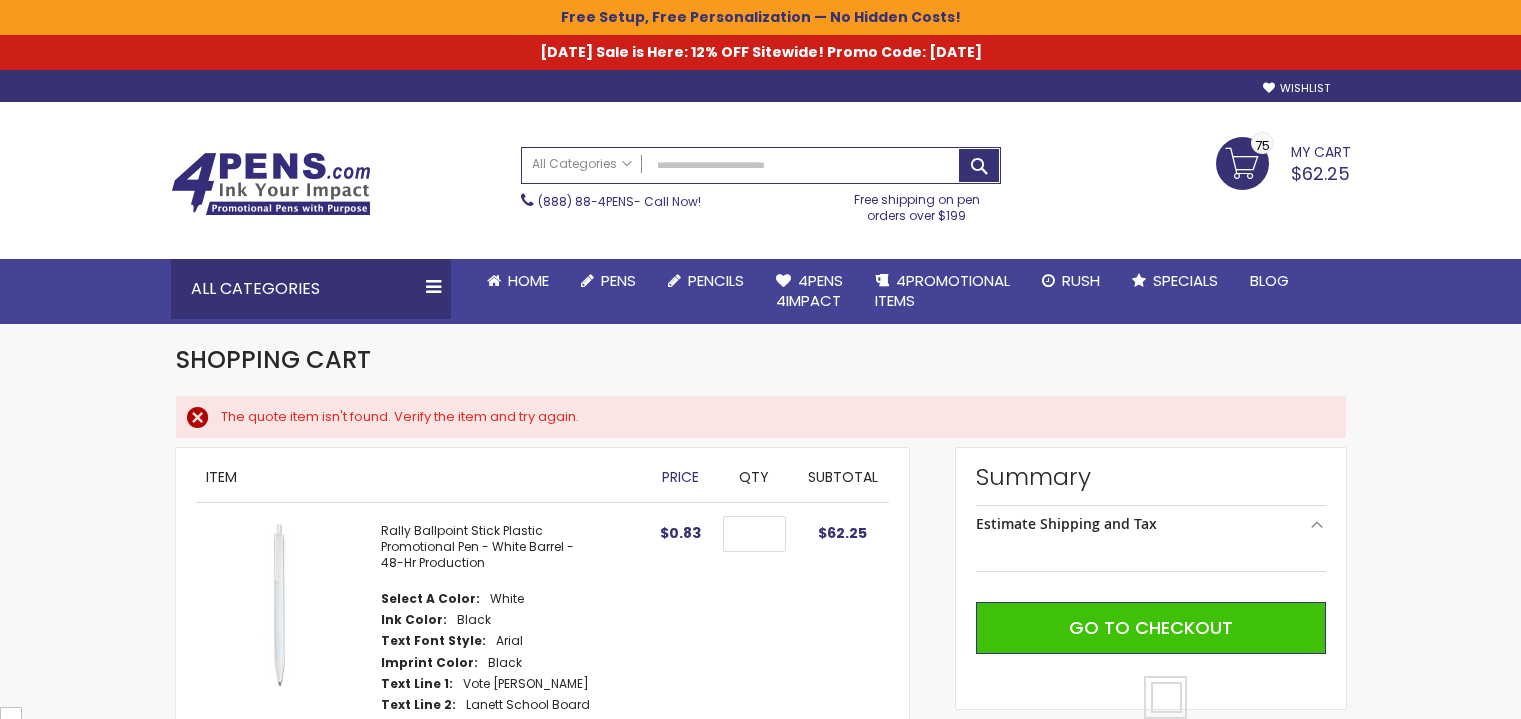 scroll, scrollTop: 0, scrollLeft: 0, axis: both 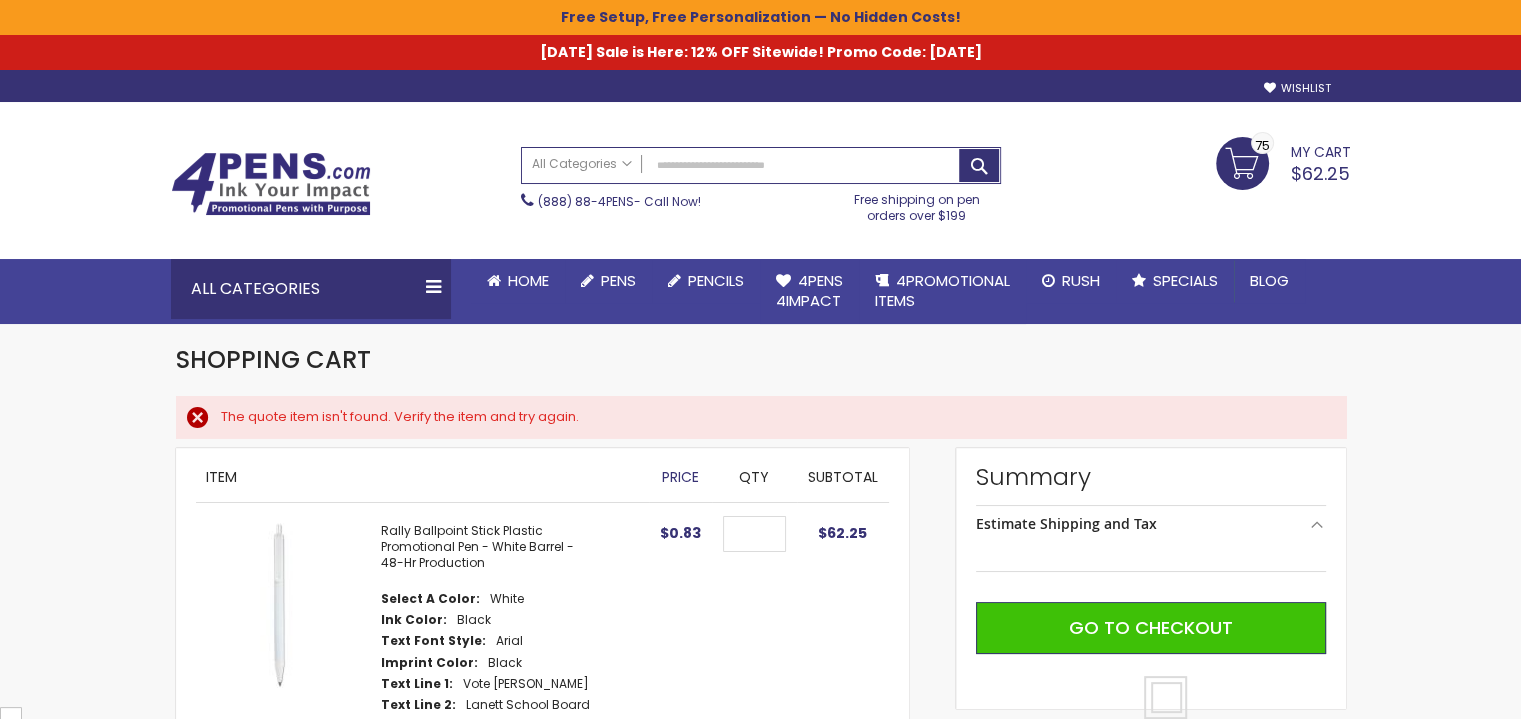 select on "*" 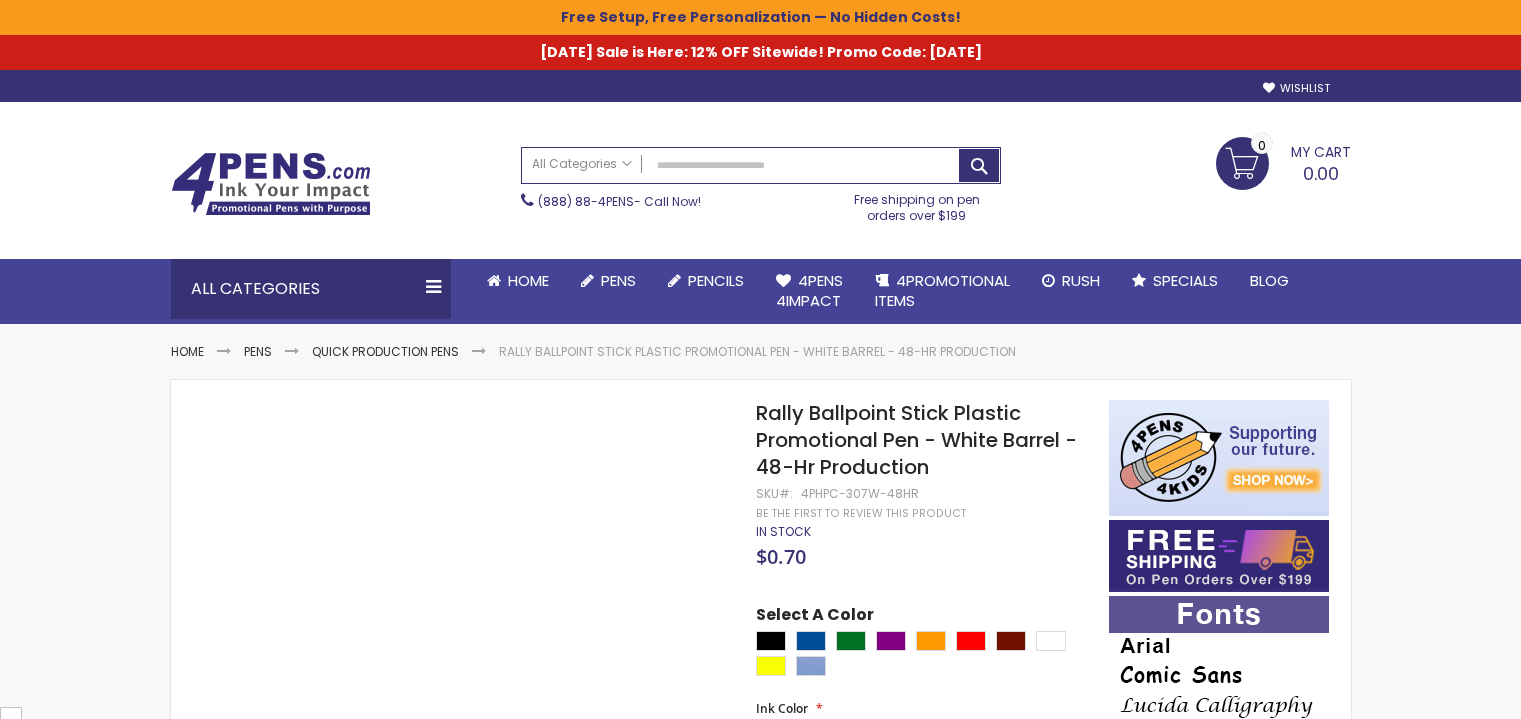 select on "*****" 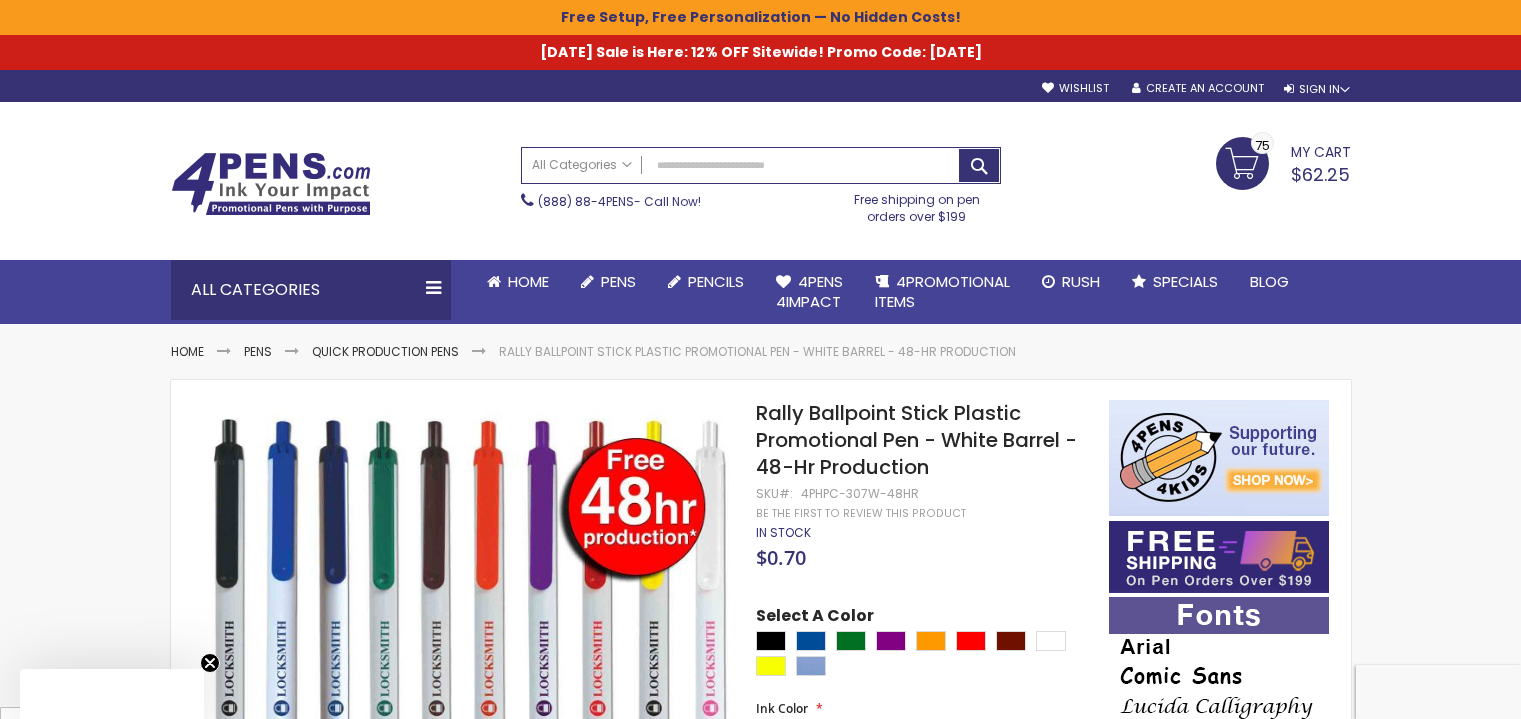 scroll, scrollTop: 884, scrollLeft: 0, axis: vertical 